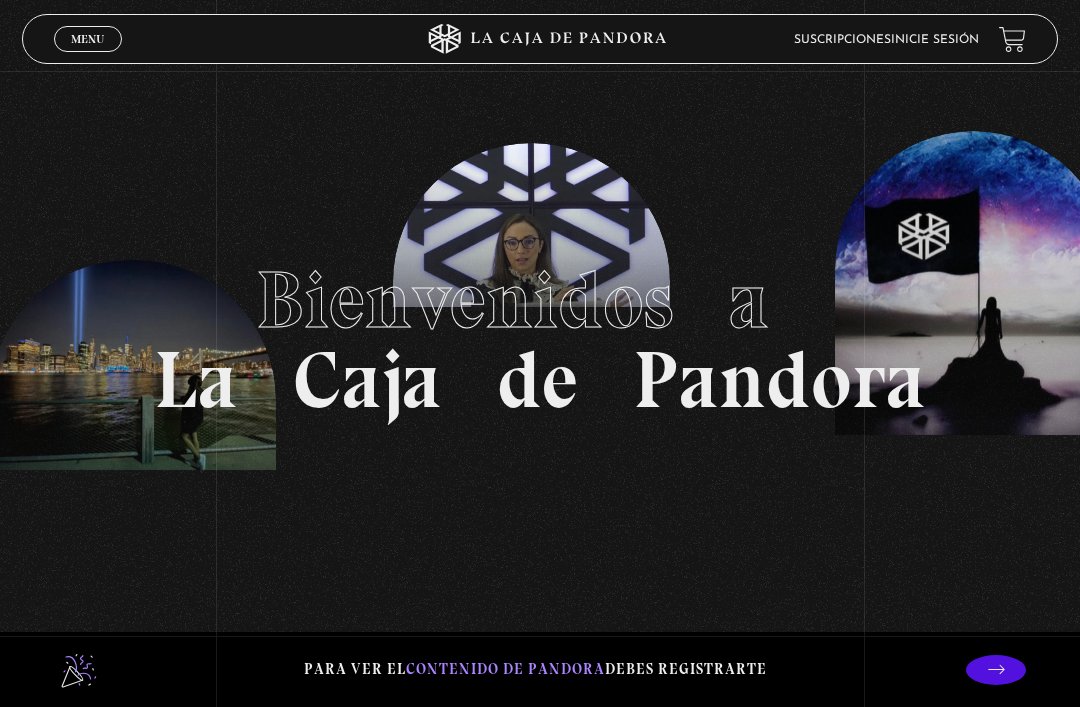 scroll, scrollTop: 0, scrollLeft: 0, axis: both 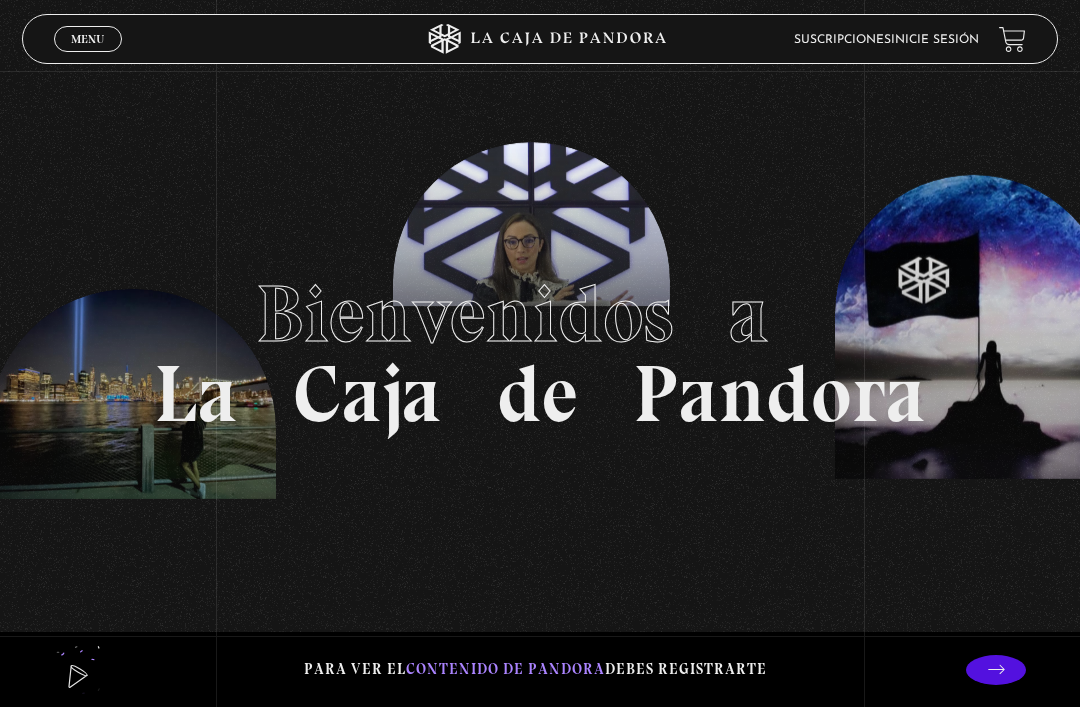 click at bounding box center (1012, 39) 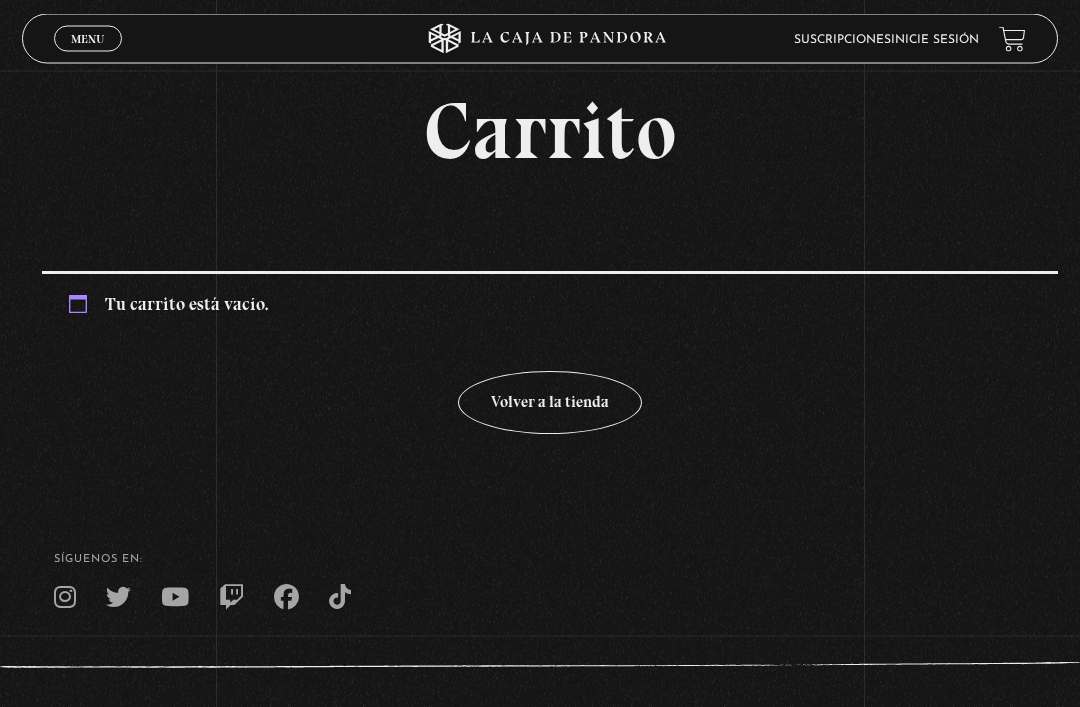 scroll, scrollTop: 0, scrollLeft: 0, axis: both 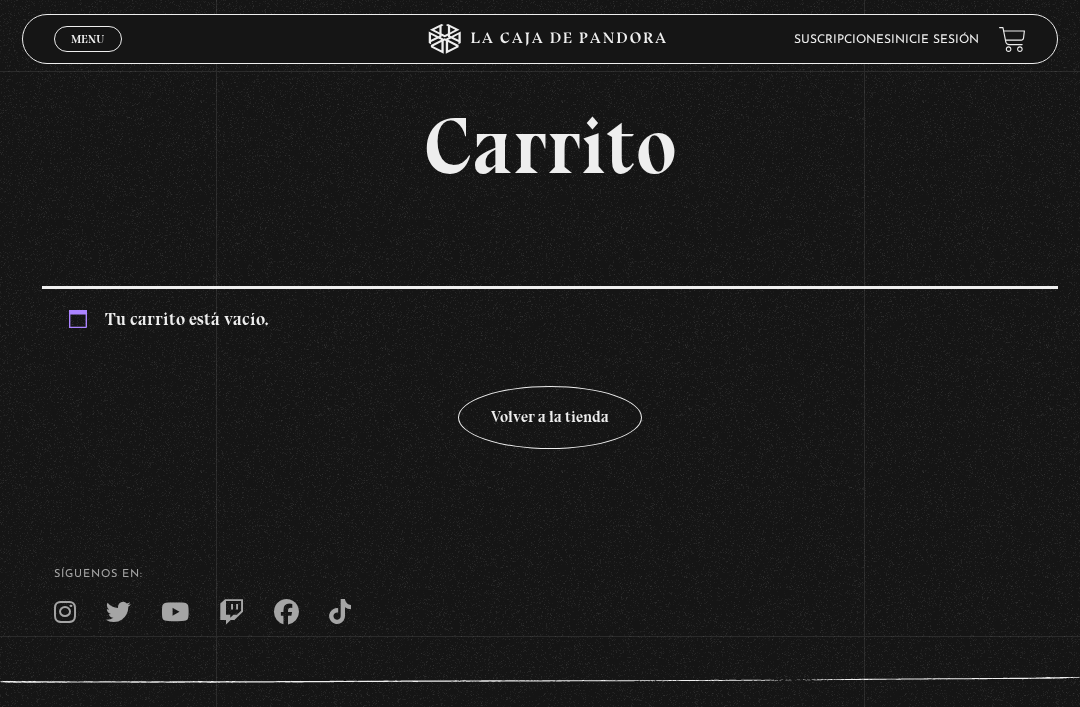 click on "Menu Cerrar" at bounding box center (88, 39) 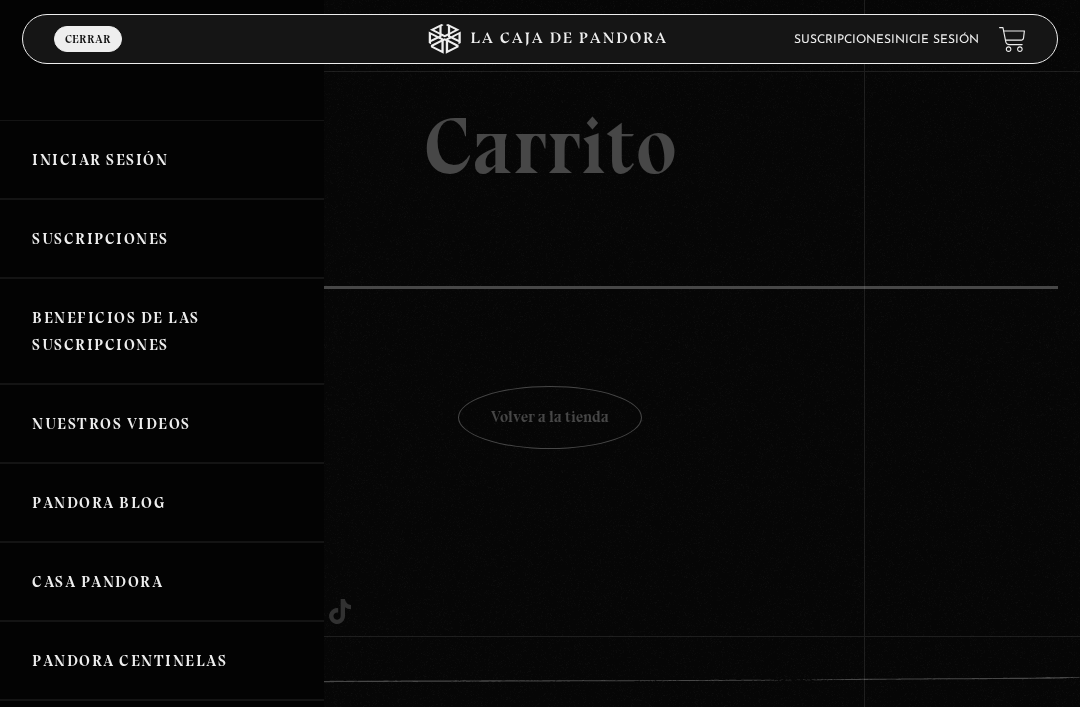 click on "Suscripciones" at bounding box center [162, 238] 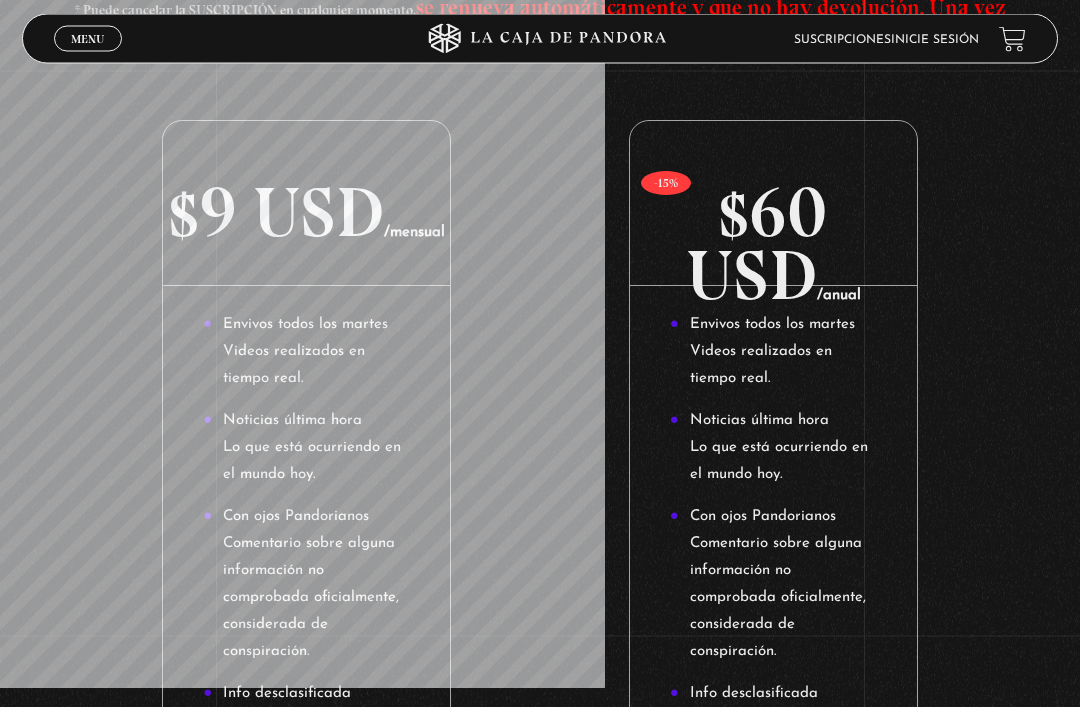 scroll, scrollTop: 370, scrollLeft: 0, axis: vertical 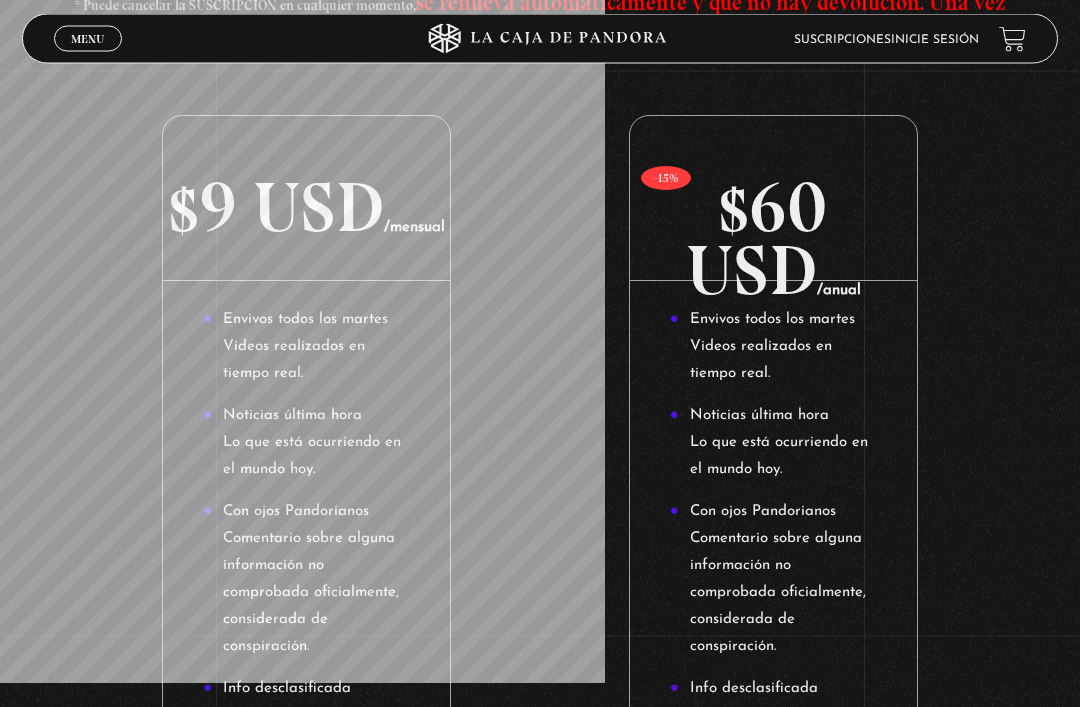 click on "$60 USD /anual" at bounding box center (773, 217) 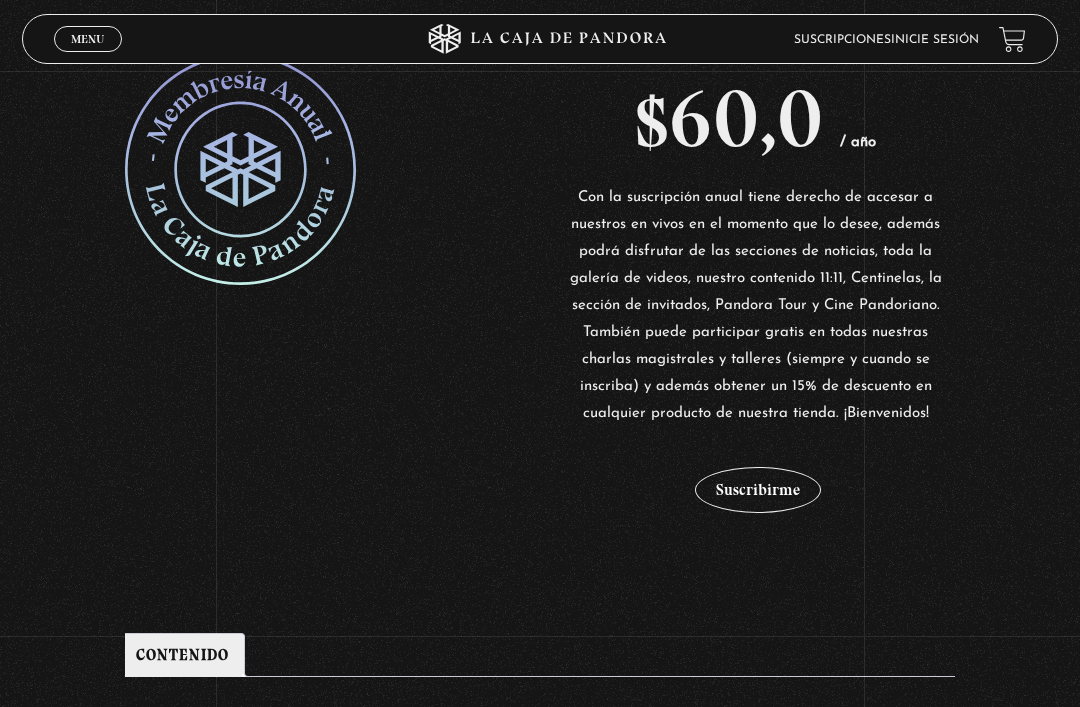 scroll, scrollTop: 406, scrollLeft: 0, axis: vertical 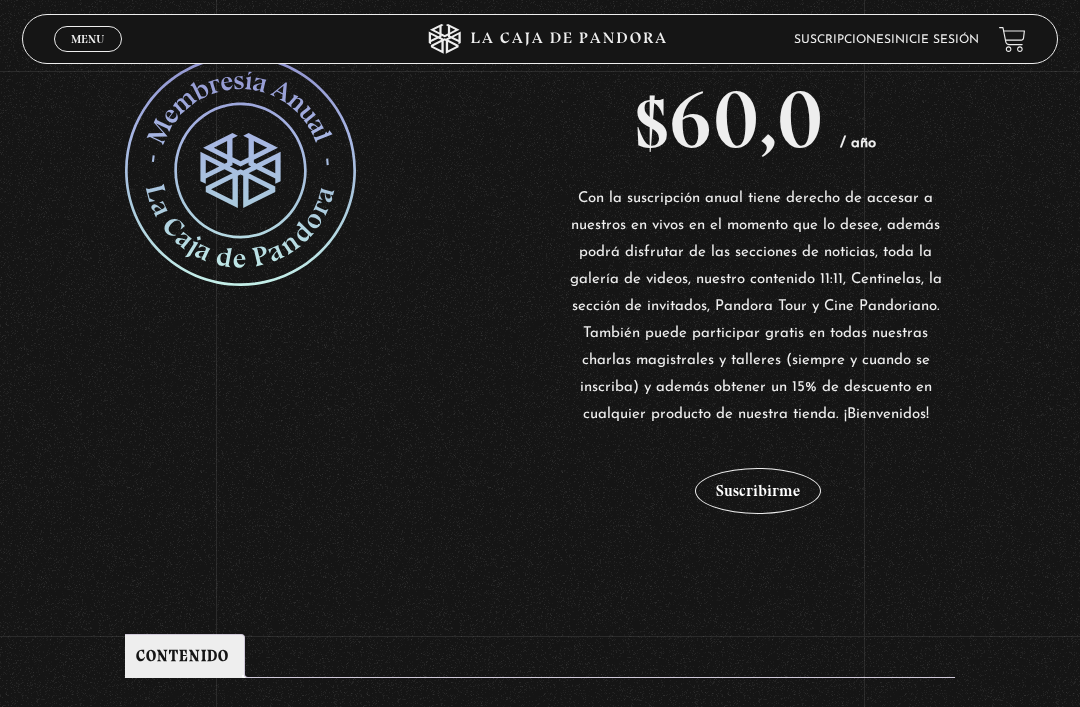 click on "Suscribirme" at bounding box center [758, 491] 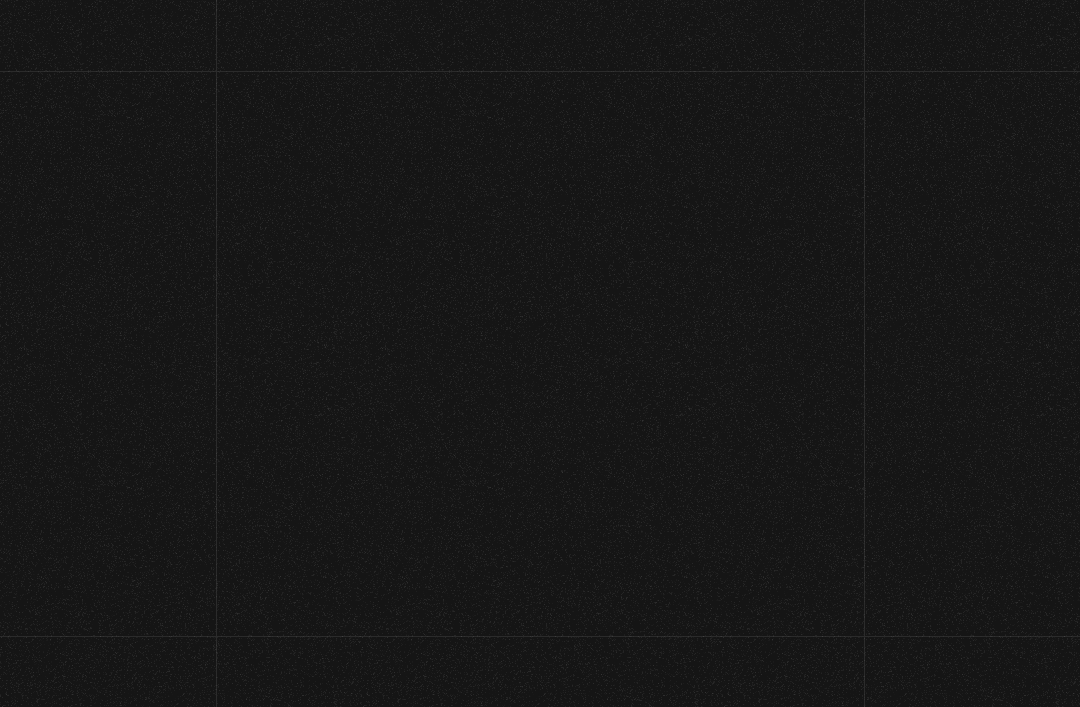 scroll, scrollTop: 0, scrollLeft: 0, axis: both 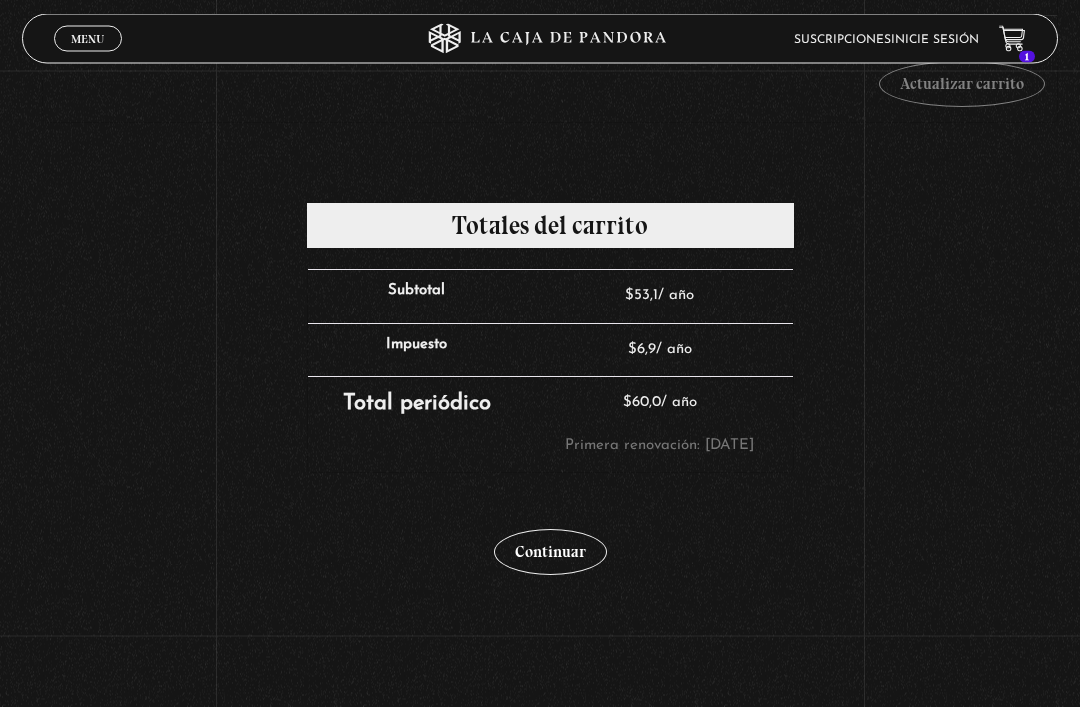 click on "Continuar" at bounding box center [550, 553] 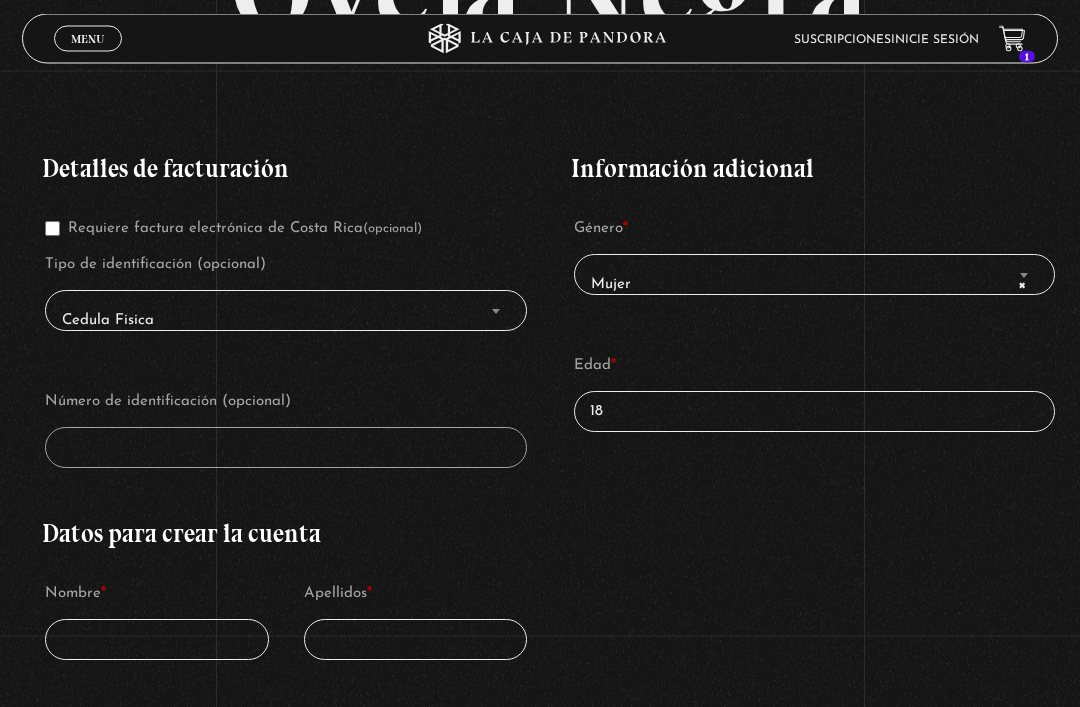 scroll, scrollTop: 251, scrollLeft: 0, axis: vertical 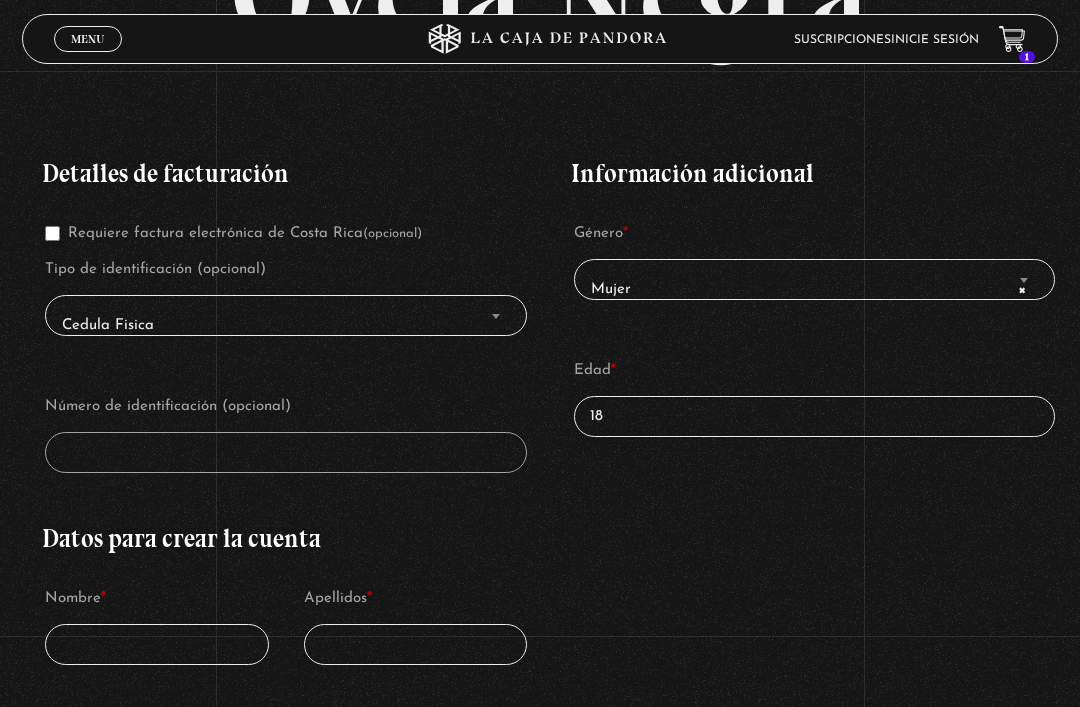 click on "18" at bounding box center (815, 416) 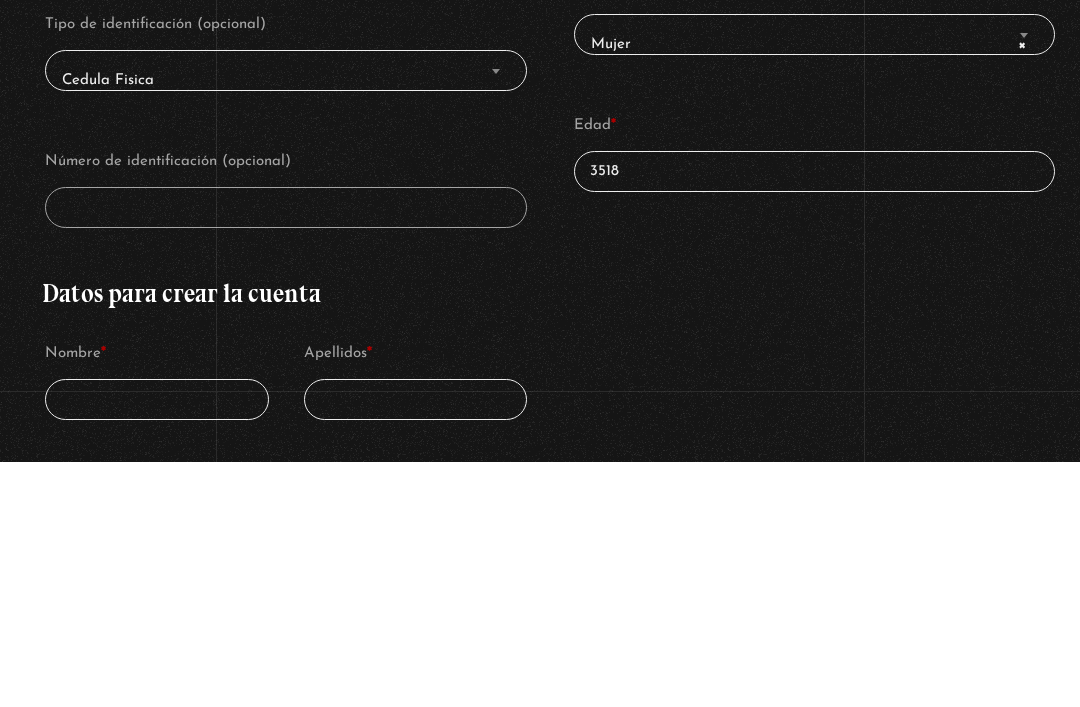 click on "3518" at bounding box center (815, 416) 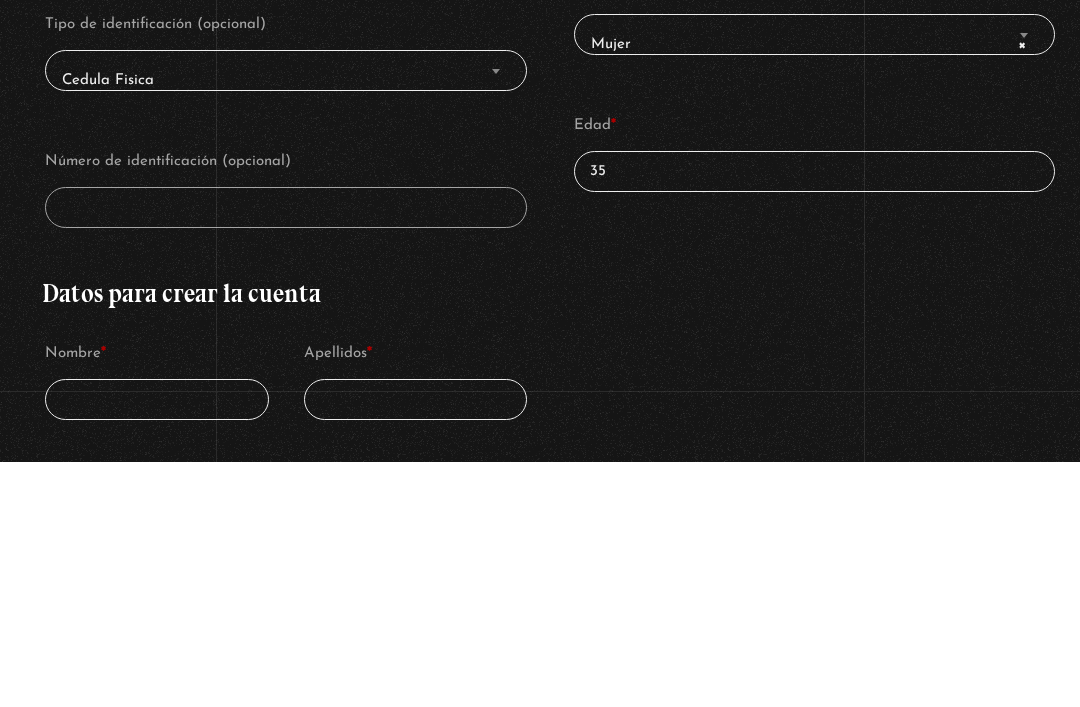 type on "35" 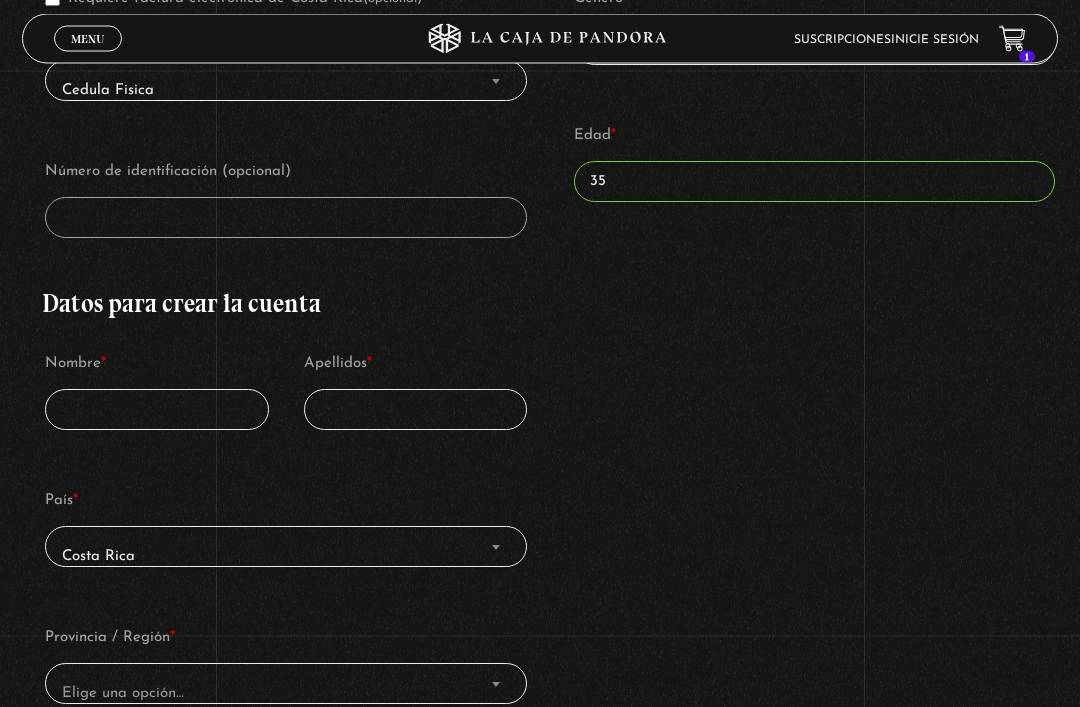 scroll, scrollTop: 490, scrollLeft: 0, axis: vertical 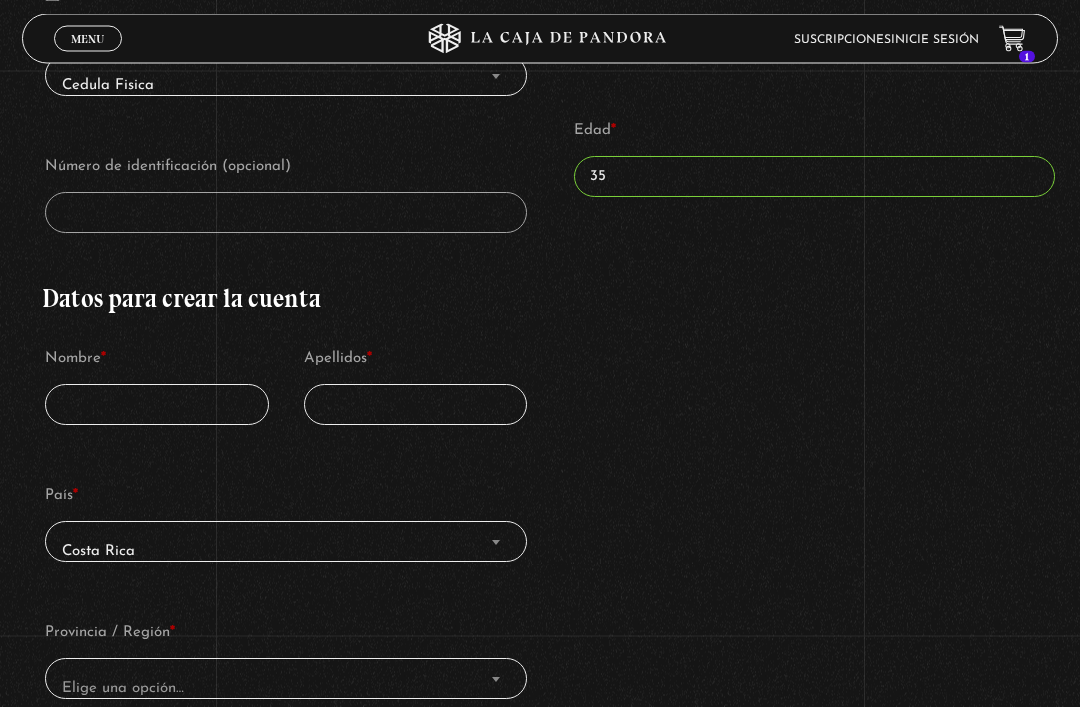 click on "Nombre  *" at bounding box center (156, 405) 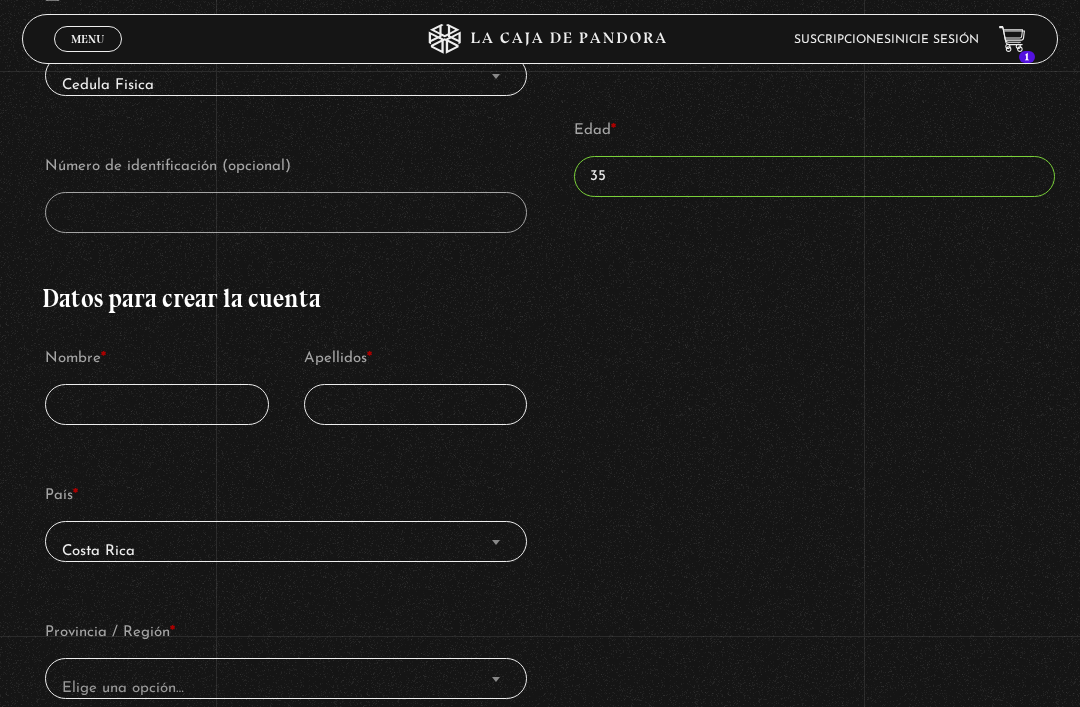 scroll, scrollTop: 490, scrollLeft: 0, axis: vertical 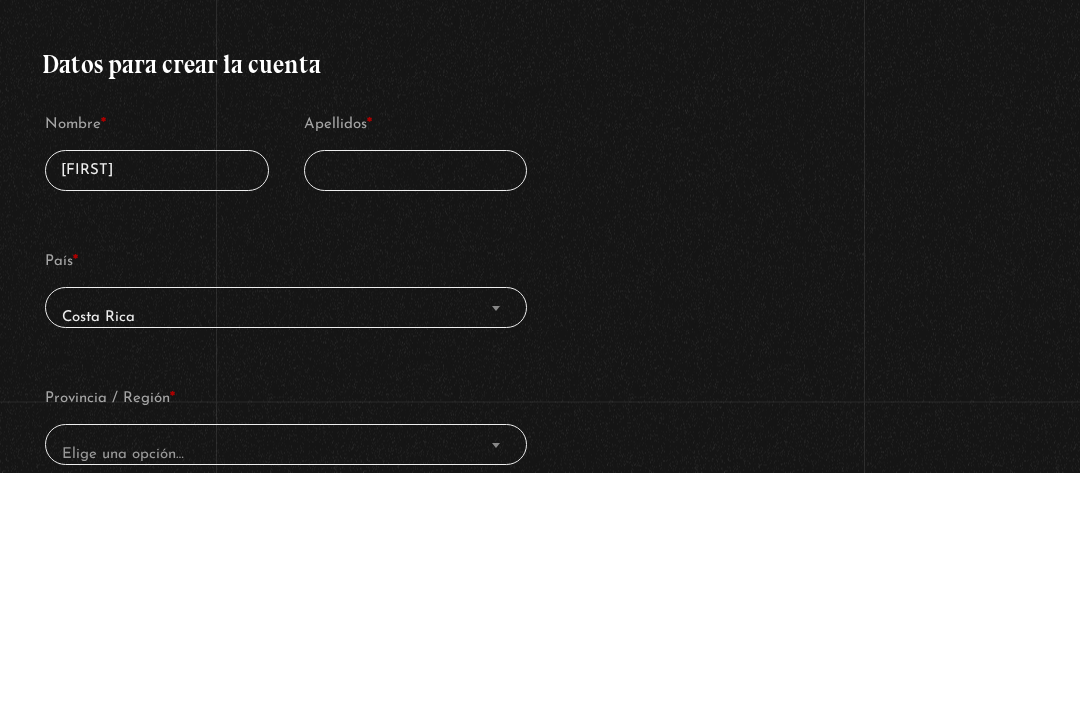 type on "Naty" 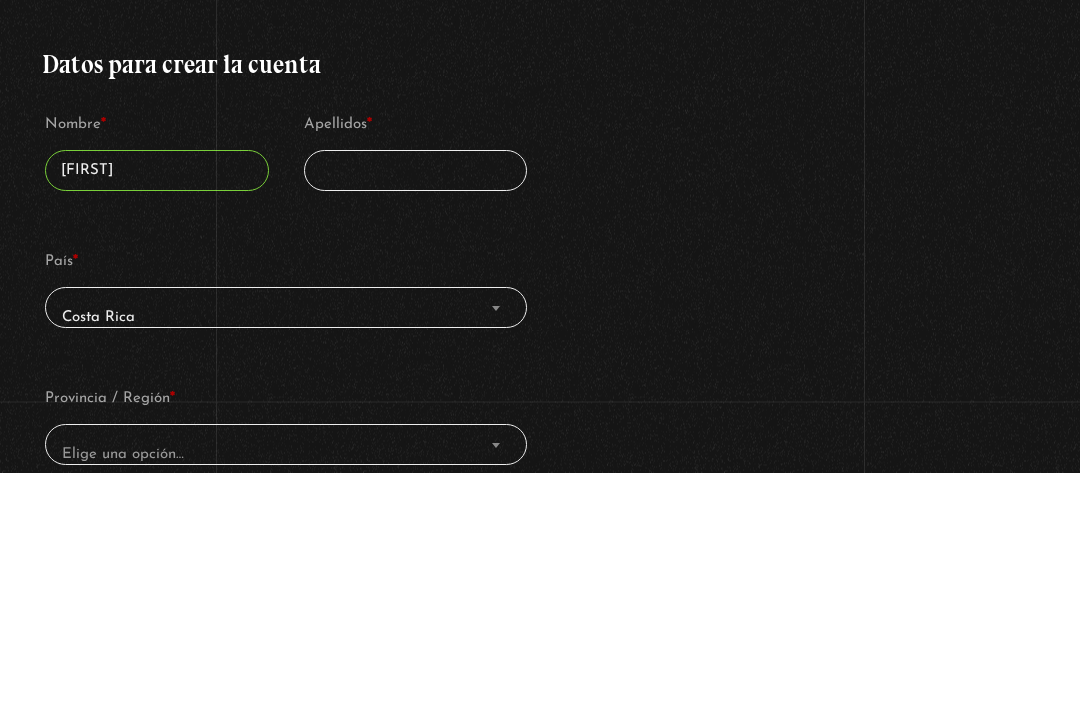 type on "Ledezma" 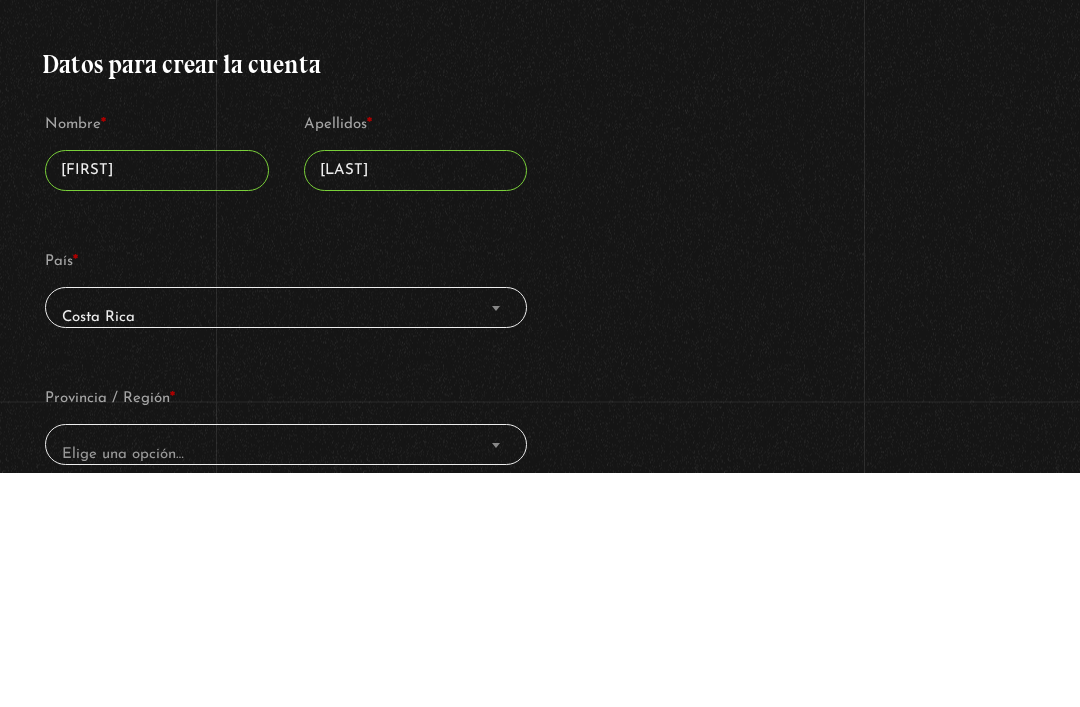 scroll, scrollTop: 725, scrollLeft: 0, axis: vertical 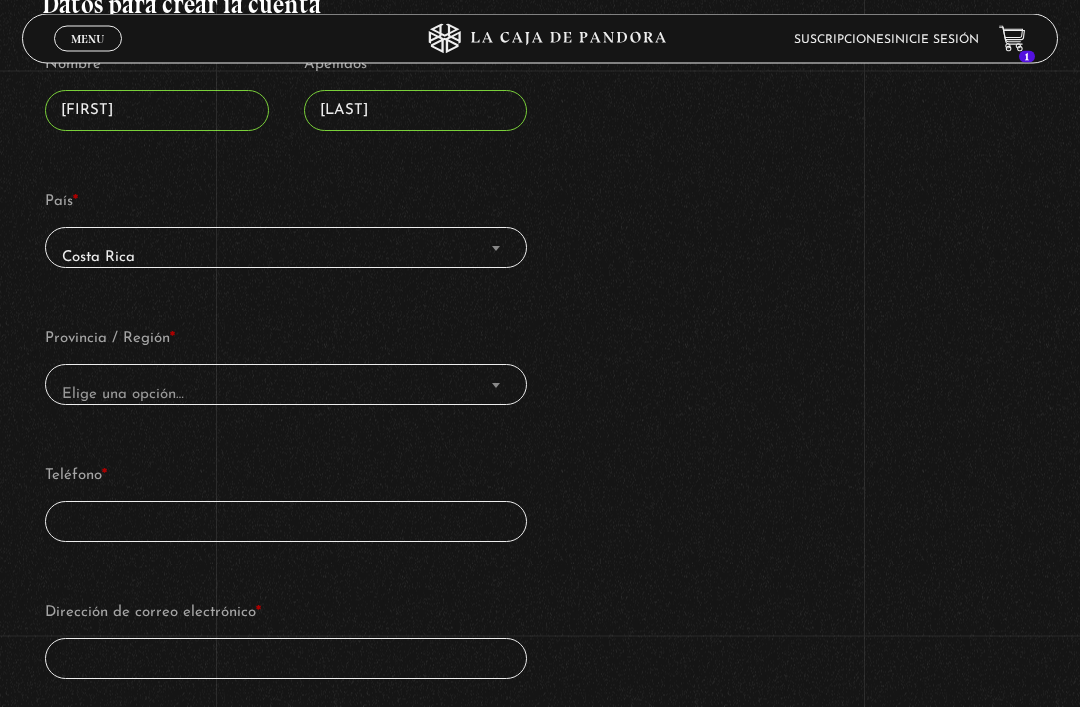 click on "Elige una opción…" at bounding box center [286, 395] 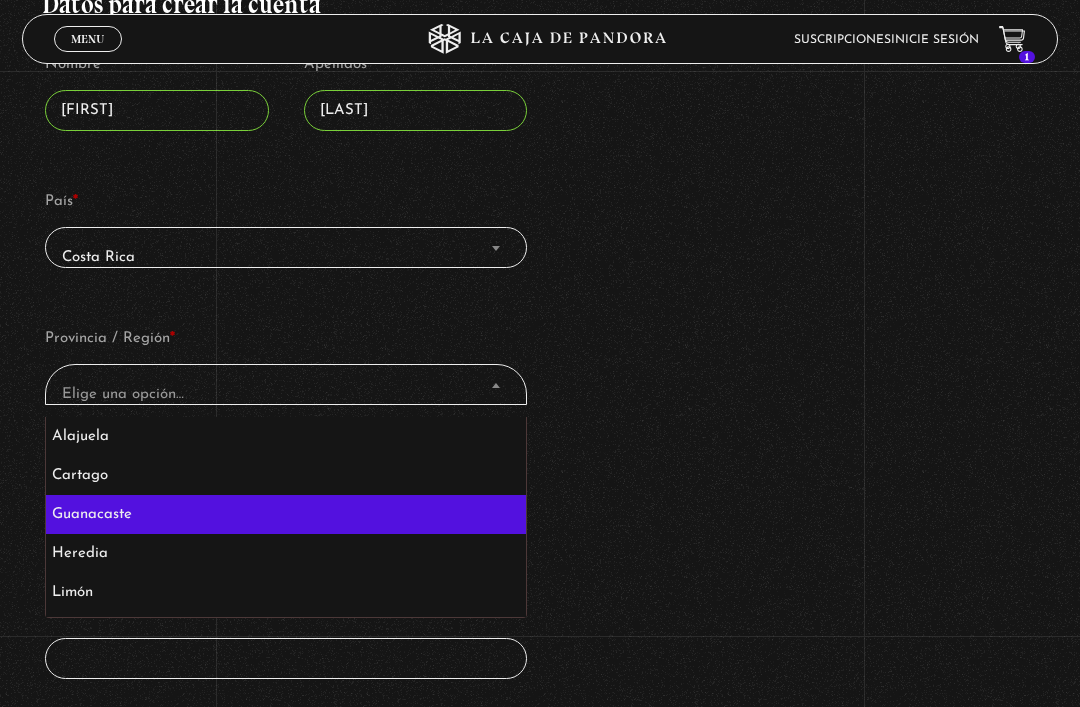 select on "CR-G" 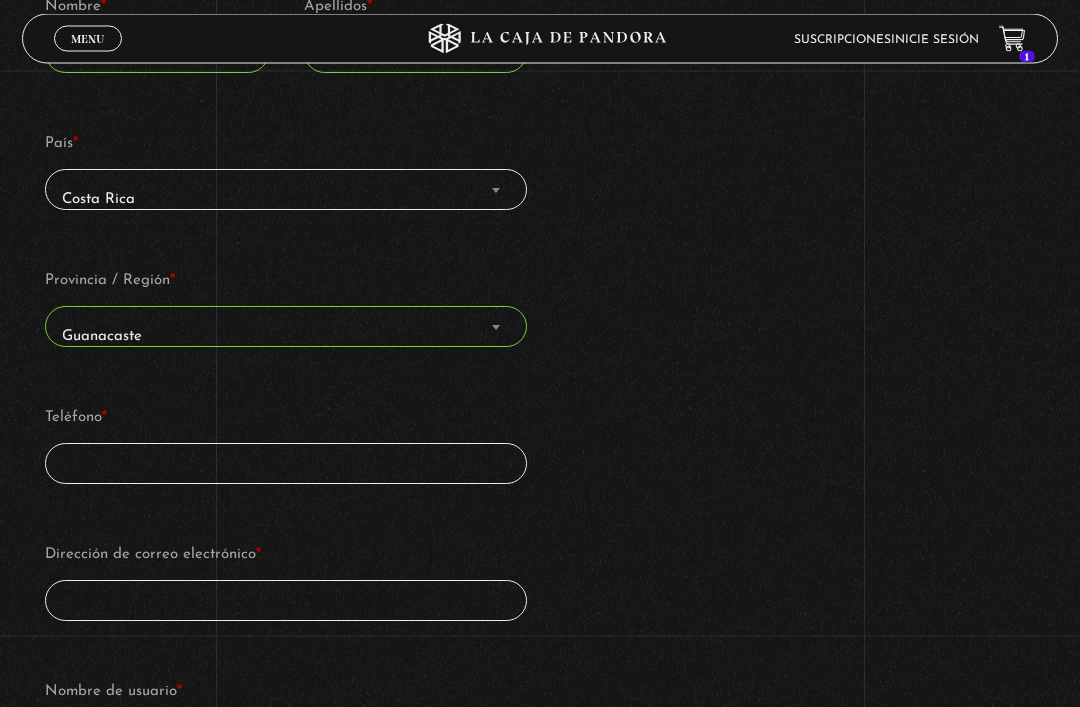 scroll, scrollTop: 843, scrollLeft: 0, axis: vertical 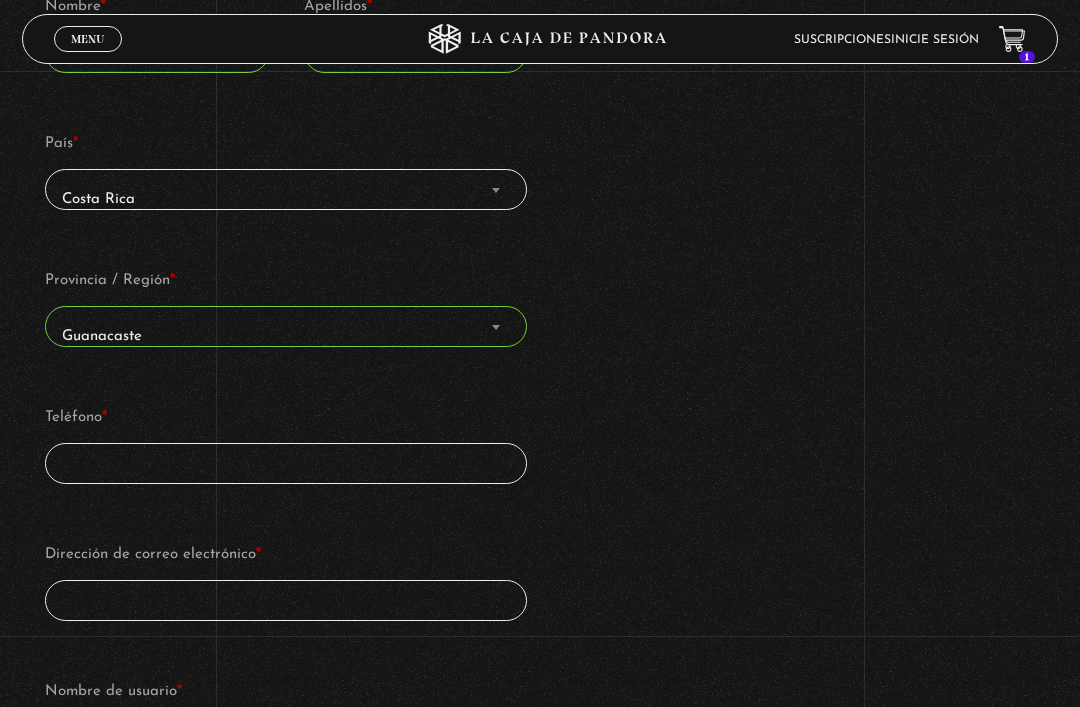 click on "Teléfono  *" at bounding box center [286, 463] 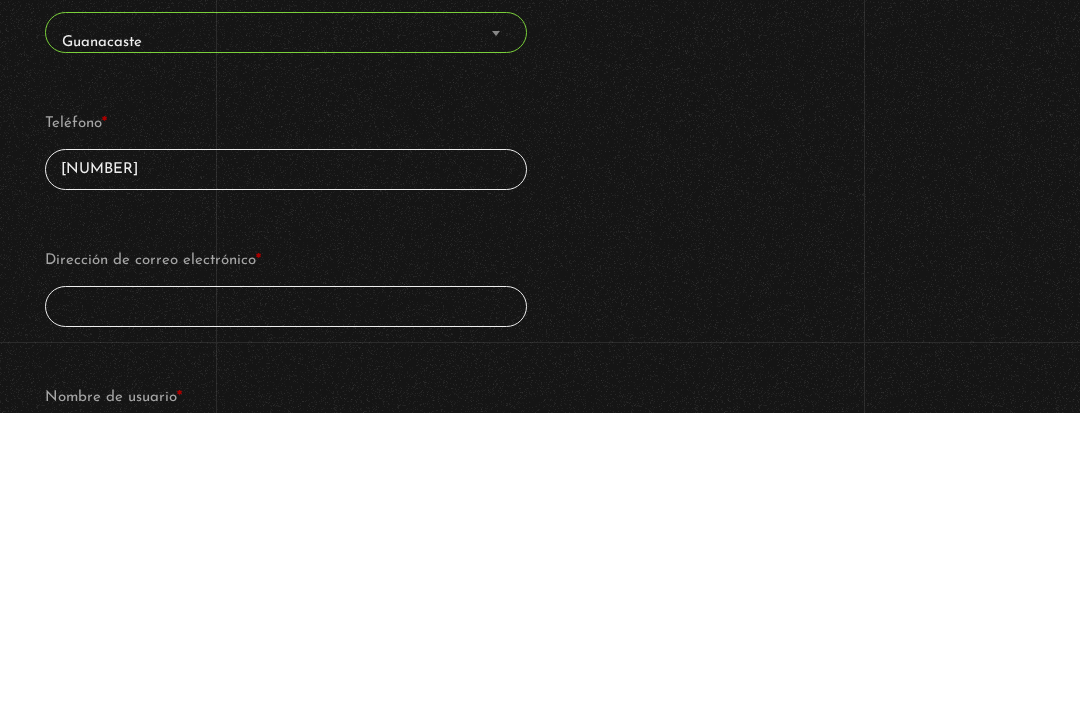 type on "70124192" 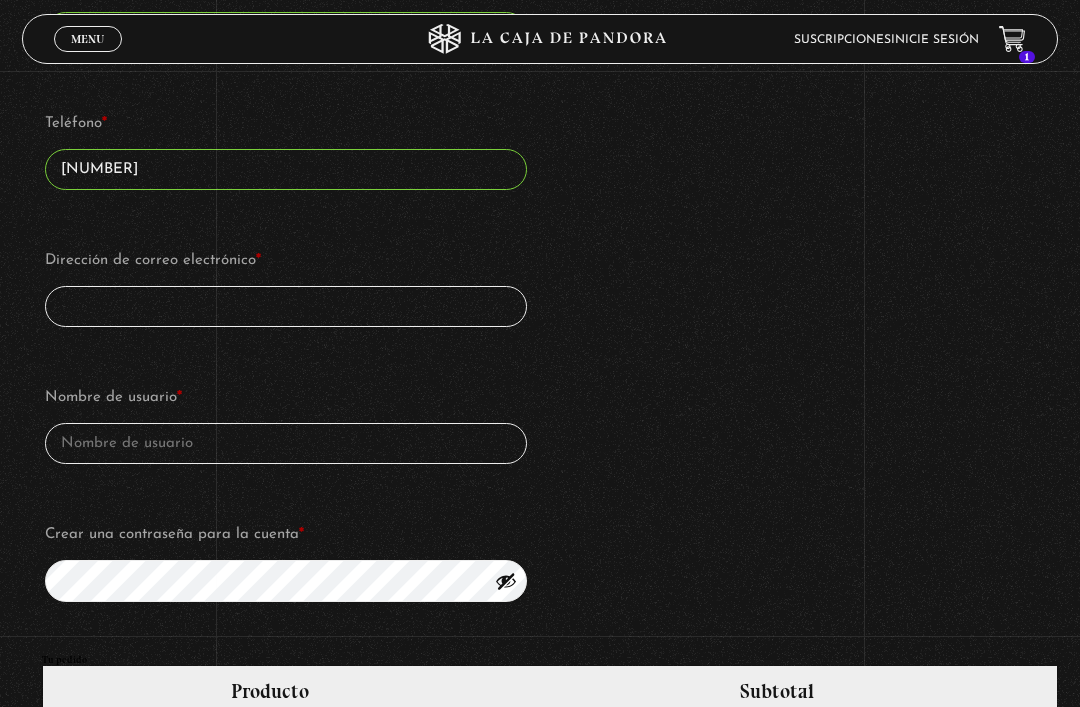 click on "Dirección de correo electrónico  *" at bounding box center [286, 306] 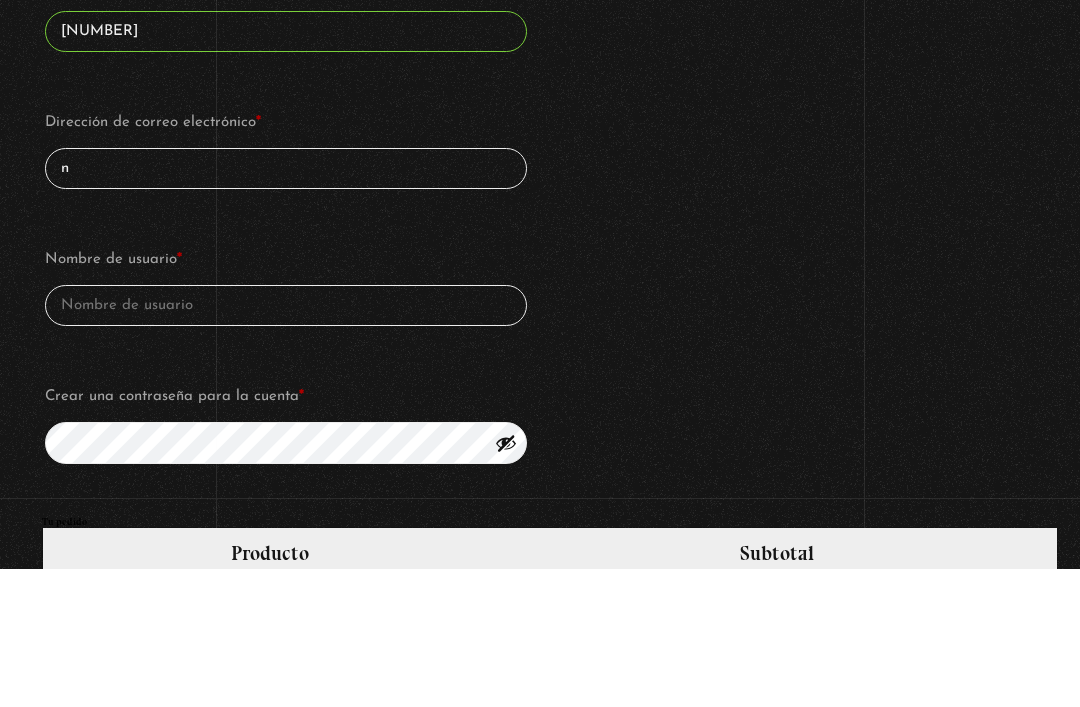 type on "na" 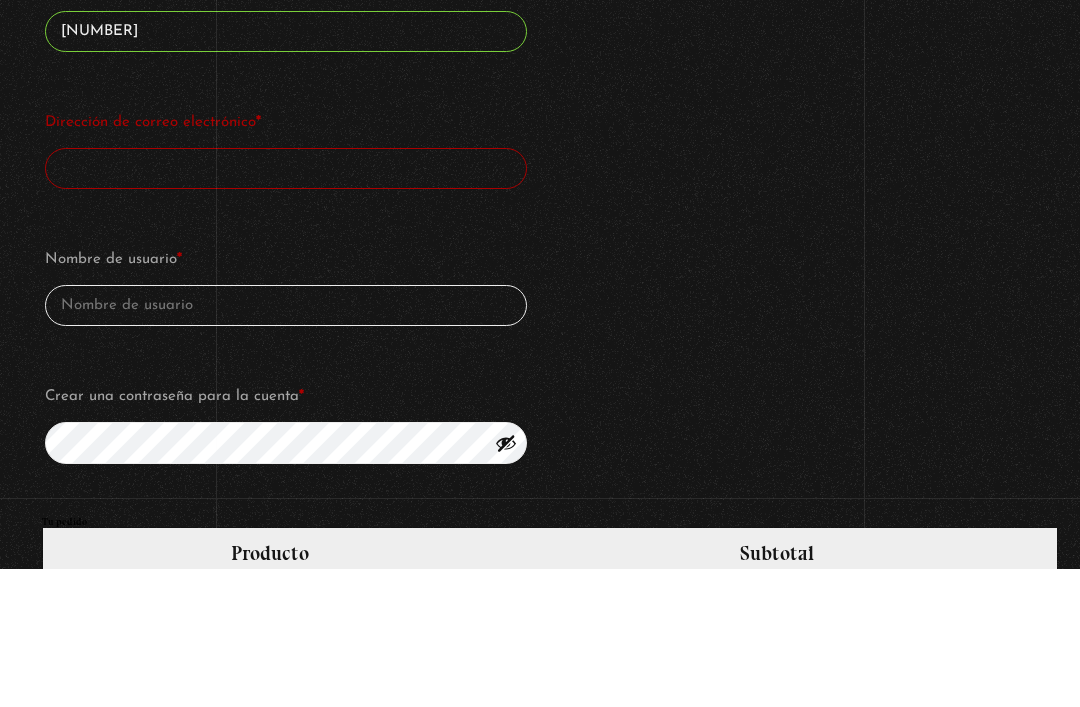 type on "natyleso90@gmail.com" 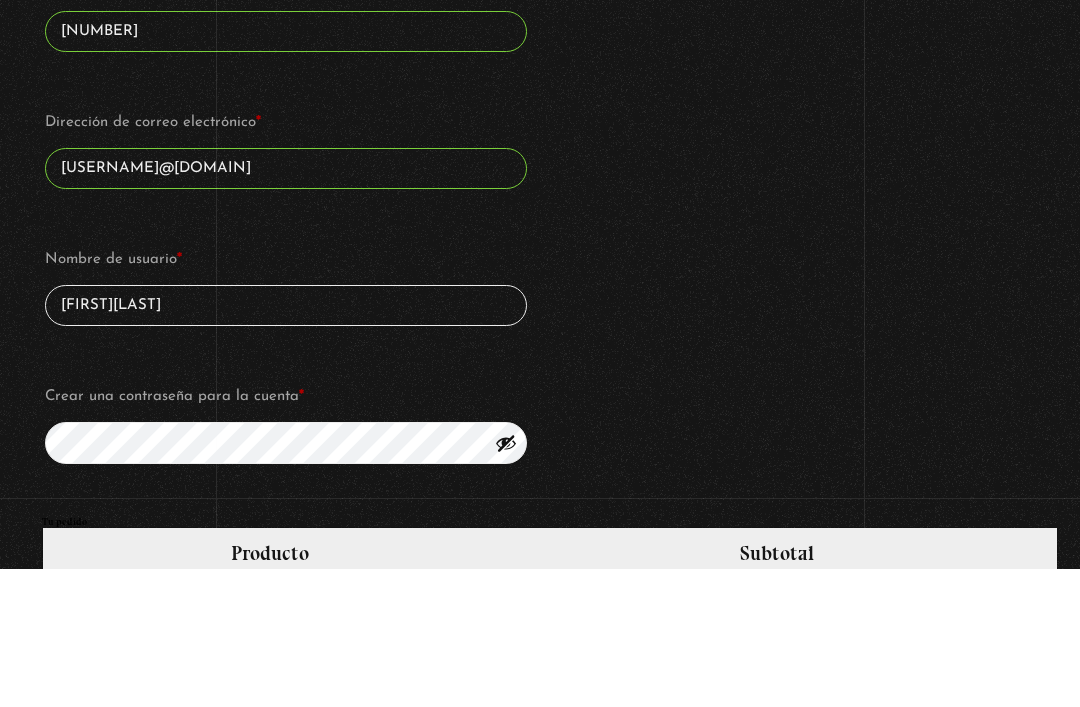 click on "NatyLedSot" at bounding box center [286, 443] 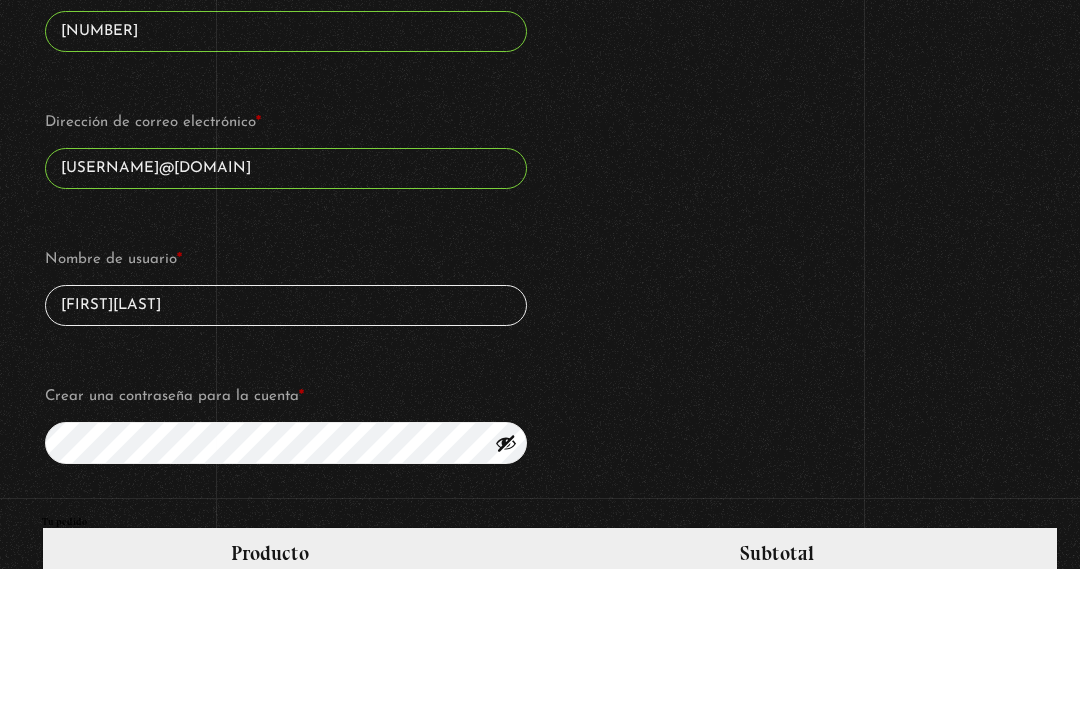 click on "NatyLedSot" at bounding box center (286, 443) 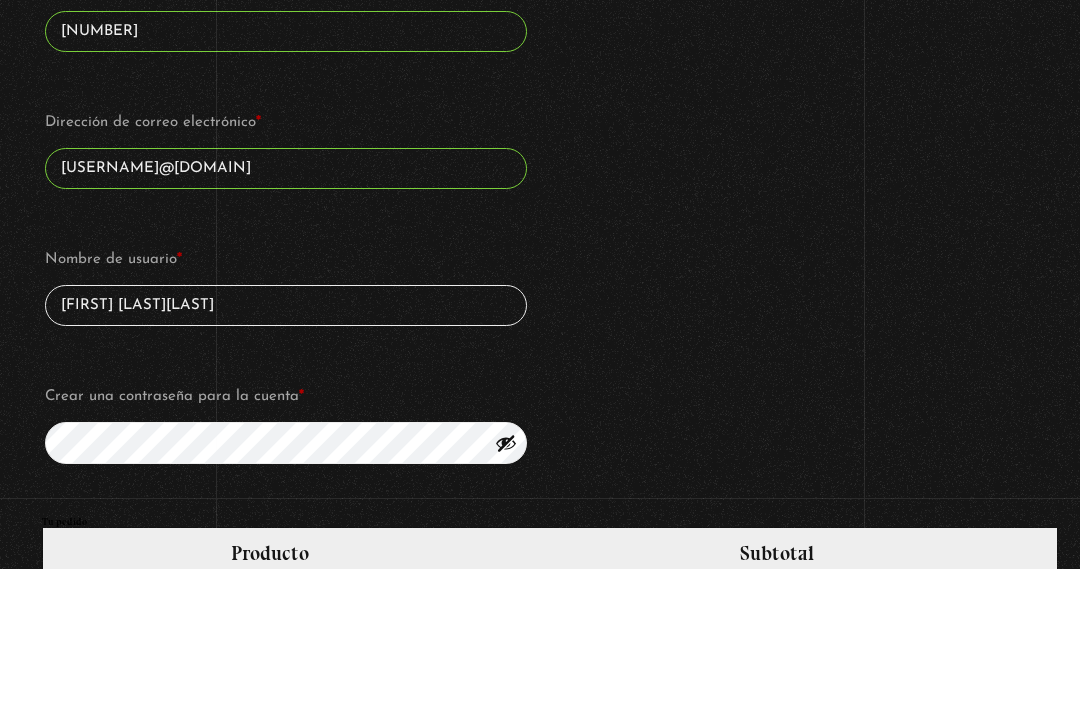 click on "Detalles de facturación  Requiere factura electrónica de Costa Rica  (opcional) Tipo de identificación (opcional) Cedula Fisica Cedula Juridica DIMEX NITE   Cedula Fisica Número de identificación (opcional) Datos para crear la cuenta Nombre  * Naty Apellidos  * Ledezma País  * Selecciona un país/región… Afganistán Albania Alemania Andorra Angola Anguila Antártida Antigua y Barbuda Arabia Saudita Argelia Argentina Armenia Aruba Australia Austria Azerbaijan Bahamas Bahrain Bangladesh Barbados Belau Bélgica Belize Benin Bermuda Bhutan Bielorrusia Birmania Bolivia Bonaire, San Eustaquio y Saba Bosnia y Herzegovina Botswana Brasil Brunéi Bulgaria Burkina Faso Burundi Cabo Verde Camboya Camerún Canadá Chad Chile China Chipre Ciudad del Vaticano Colombia Comoras Congo (Brazzaville) Congo (Kinshasa) Corea del Norte Corea del Sur Costa de Marfil Costa Rica Croacia Cuba Curaçao Dinamarca Djibouti Dominica Ecuador Egipto El Salvador Emiratos Árabes Unidos Eritrea Eslovaquia Eslovenia España Fiyi *" at bounding box center [550, -50] 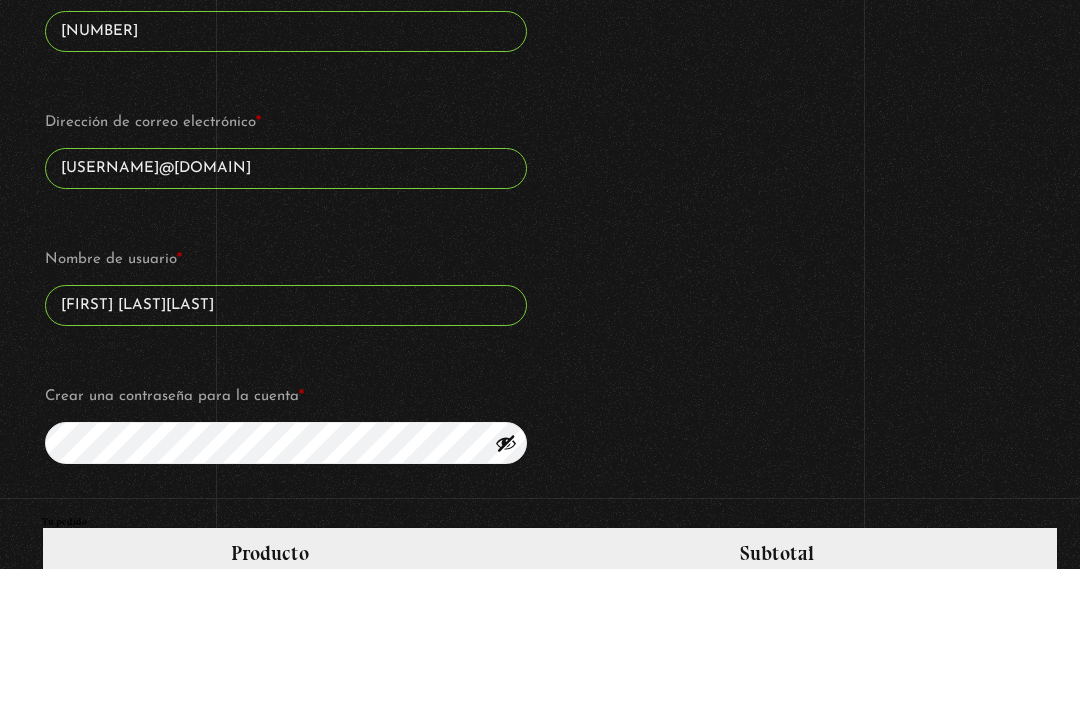 scroll, scrollTop: 1275, scrollLeft: 0, axis: vertical 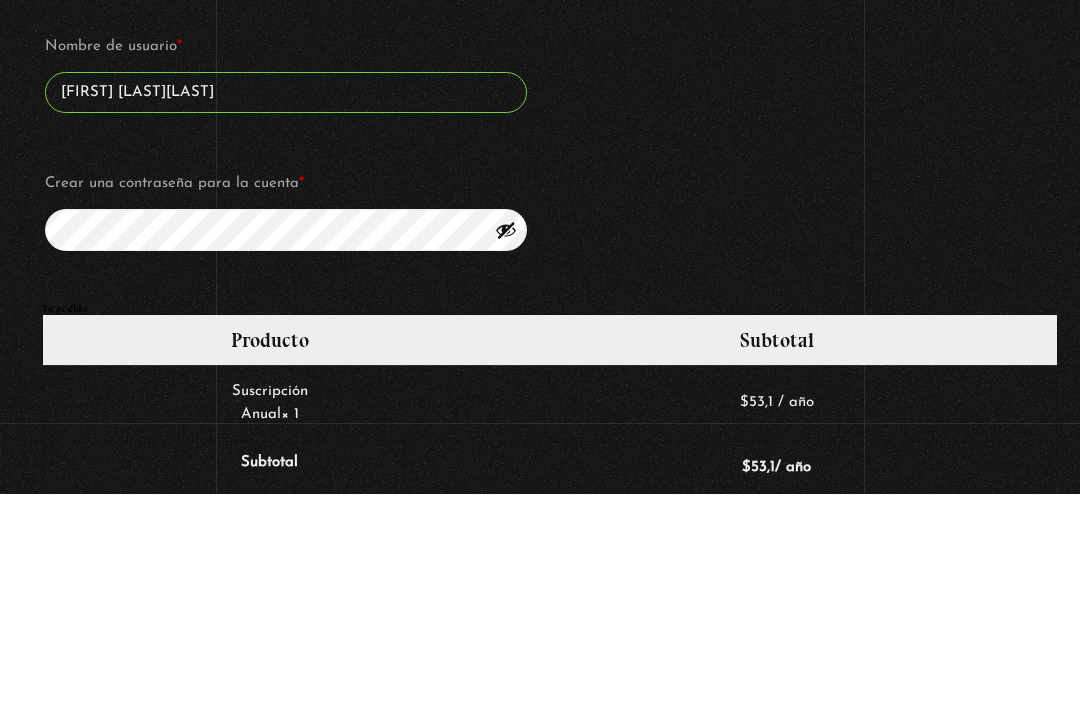 click on "Crear una contraseña para la cuenta  *" at bounding box center (286, 397) 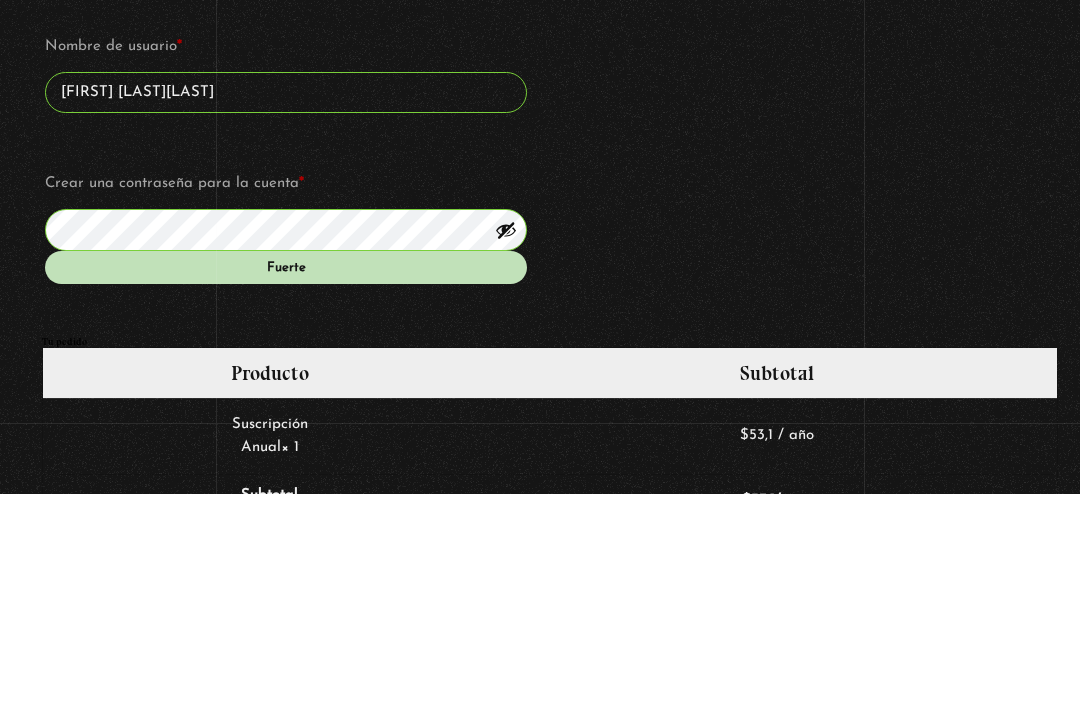 click on "Detalles de facturación  Requiere factura electrónica de Costa Rica  (opcional) Tipo de identificación (opcional) Cedula Fisica Cedula Juridica DIMEX NITE   Cedula Fisica Número de identificación (opcional) Datos para crear la cuenta Nombre  * Naty Apellidos  * Ledezma País  * Selecciona un país/región… Afganistán Albania Alemania Andorra Angola Anguila Antártida Antigua y Barbuda Arabia Saudita Argelia Argentina Armenia Aruba Australia Austria Azerbaijan Bahamas Bahrain Bangladesh Barbados Belau Bélgica Belize Benin Bermuda Bhutan Bielorrusia Birmania Bolivia Bonaire, San Eustaquio y Saba Bosnia y Herzegovina Botswana Brasil Brunéi Bulgaria Burkina Faso Burundi Cabo Verde Camboya Camerún Canadá Chad Chile China Chipre Ciudad del Vaticano Colombia Comoras Congo (Brazzaville) Congo (Kinshasa) Corea del Norte Corea del Sur Costa de Marfil Costa Rica Croacia Cuba Curaçao Dinamarca Djibouti Dominica Ecuador Egipto El Salvador Emiratos Árabes Unidos Eritrea Eslovaquia Eslovenia España Fiyi *" at bounding box center (550, -172) 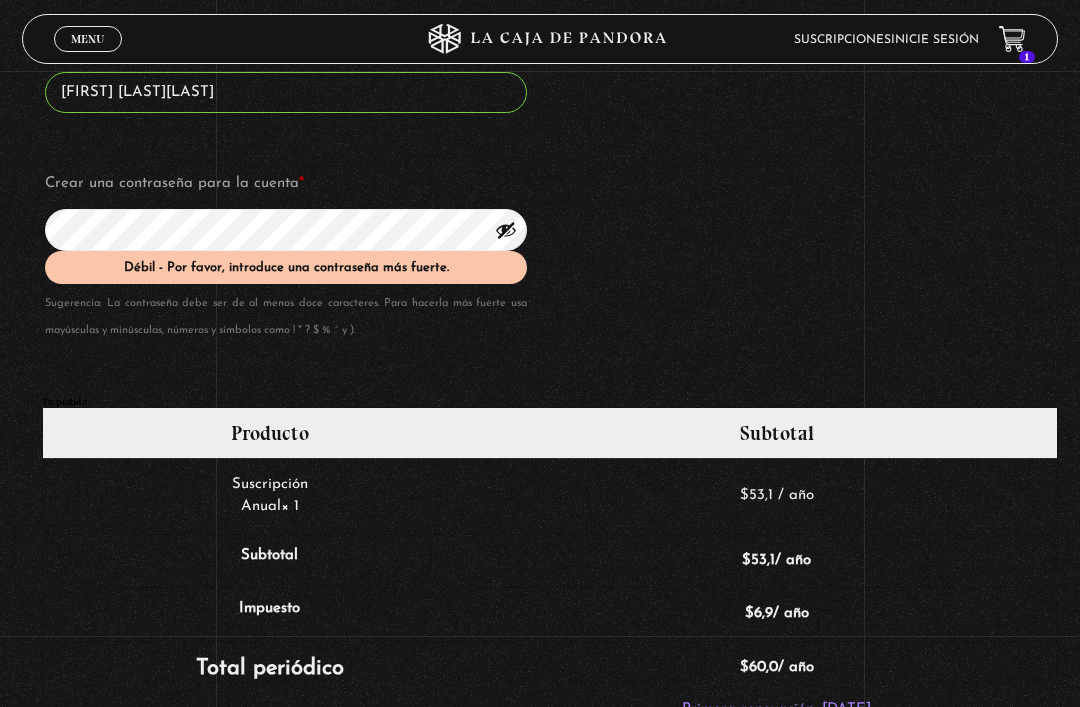 click on "Detalles de facturación  Requiere factura electrónica de Costa Rica  (opcional) Tipo de identificación (opcional) Cedula Fisica Cedula Juridica DIMEX NITE   Cedula Fisica Número de identificación (opcional) Datos para crear la cuenta Nombre  * Naty Apellidos  * Ledezma País  * Selecciona un país/región… Afganistán Albania Alemania Andorra Angola Anguila Antártida Antigua y Barbuda Arabia Saudita Argelia Argentina Armenia Aruba Australia Austria Azerbaijan Bahamas Bahrain Bangladesh Barbados Belau Bélgica Belize Benin Bermuda Bhutan Bielorrusia Birmania Bolivia Bonaire, San Eustaquio y Saba Bosnia y Herzegovina Botswana Brasil Brunéi Bulgaria Burkina Faso Burundi Cabo Verde Camboya Camerún Canadá Chad Chile China Chipre Ciudad del Vaticano Colombia Comoras Congo (Brazzaville) Congo (Kinshasa) Corea del Norte Corea del Sur Costa de Marfil Costa Rica Croacia Cuba Curaçao Dinamarca Djibouti Dominica Ecuador Egipto El Salvador Emiratos Árabes Unidos Eritrea Eslovaquia Eslovenia España Fiyi *" at bounding box center (550, -355) 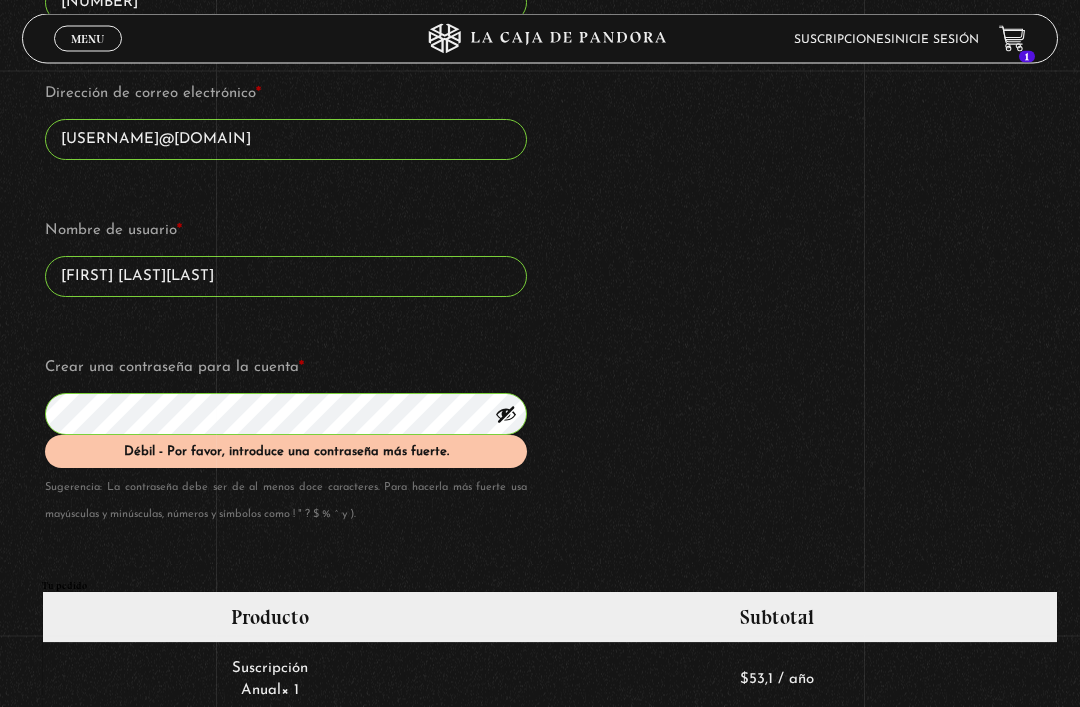 scroll, scrollTop: 1303, scrollLeft: 0, axis: vertical 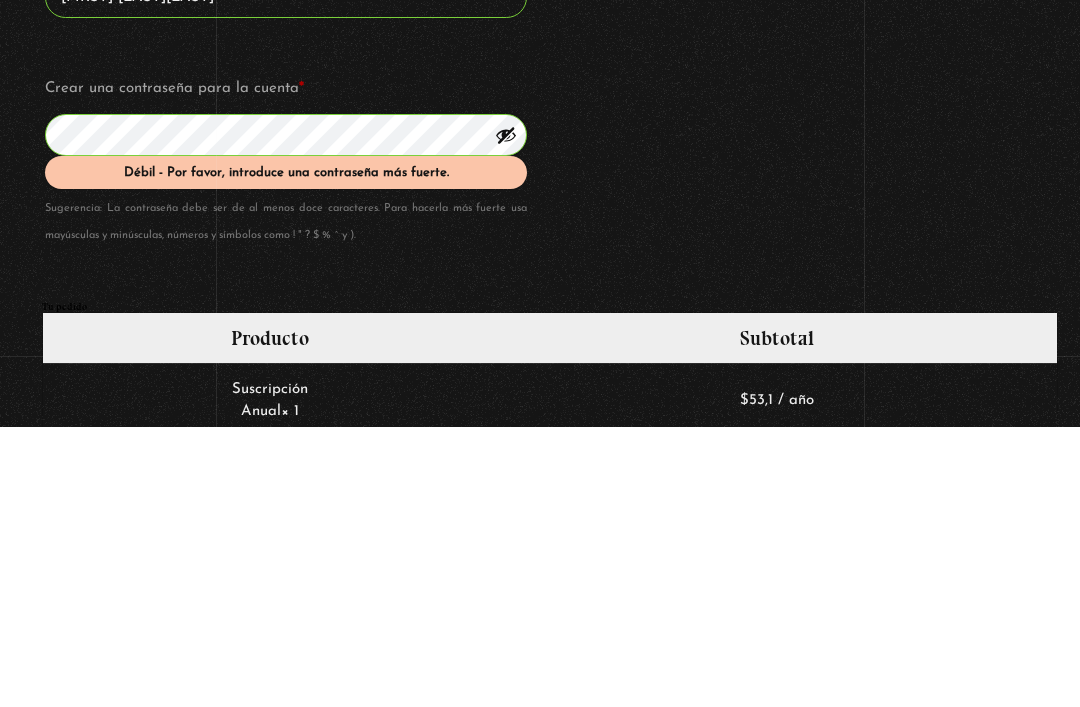 click at bounding box center (506, 415) 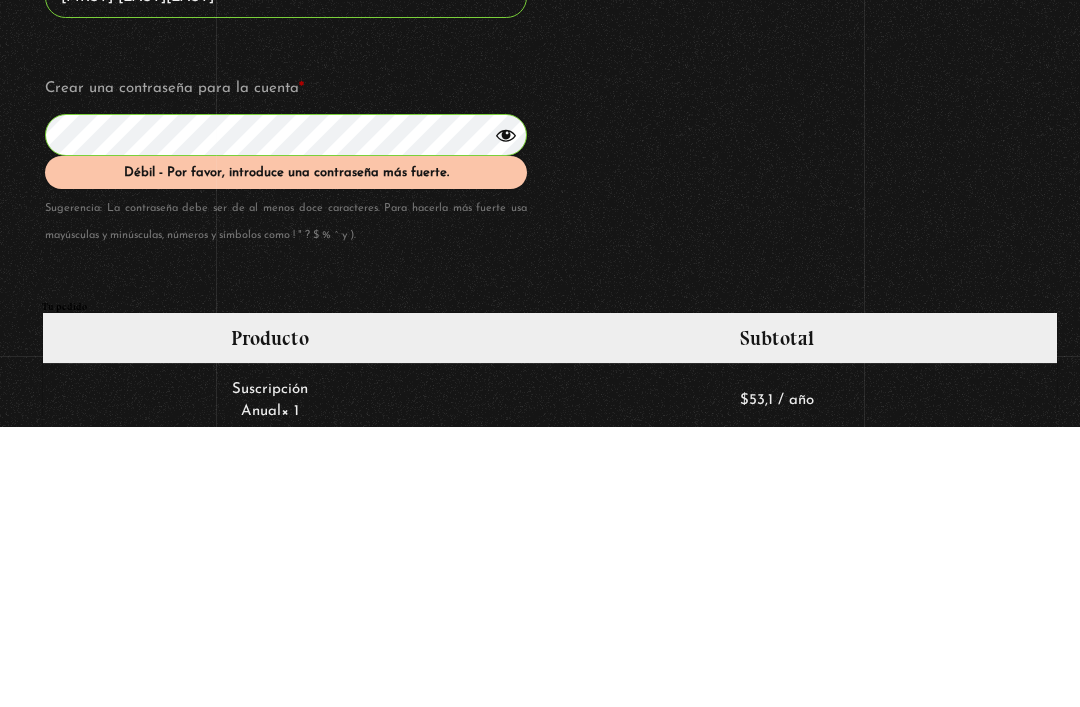 click on "Detalles de facturación  Requiere factura electrónica de Costa Rica  (opcional) Tipo de identificación (opcional) Cedula Fisica Cedula Juridica DIMEX NITE   Cedula Fisica Número de identificación (opcional) Datos para crear la cuenta Nombre  * Naty Apellidos  * Ledezma País  * Selecciona un país/región… Afganistán Albania Alemania Andorra Angola Anguila Antártida Antigua y Barbuda Arabia Saudita Argelia Argentina Armenia Aruba Australia Austria Azerbaijan Bahamas Bahrain Bangladesh Barbados Belau Bélgica Belize Benin Bermuda Bhutan Bielorrusia Birmania Bolivia Bonaire, San Eustaquio y Saba Bosnia y Herzegovina Botswana Brasil Brunéi Bulgaria Burkina Faso Burundi Cabo Verde Camboya Camerún Canadá Chad Chile China Chipre Ciudad del Vaticano Colombia Comoras Congo (Brazzaville) Congo (Kinshasa) Corea del Norte Corea del Sur Costa de Marfil Costa Rica Croacia Cuba Curaçao Dinamarca Djibouti Dominica Ecuador Egipto El Salvador Emiratos Árabes Unidos Eritrea Eslovaquia Eslovenia España Fiyi *" at bounding box center (550, -170) 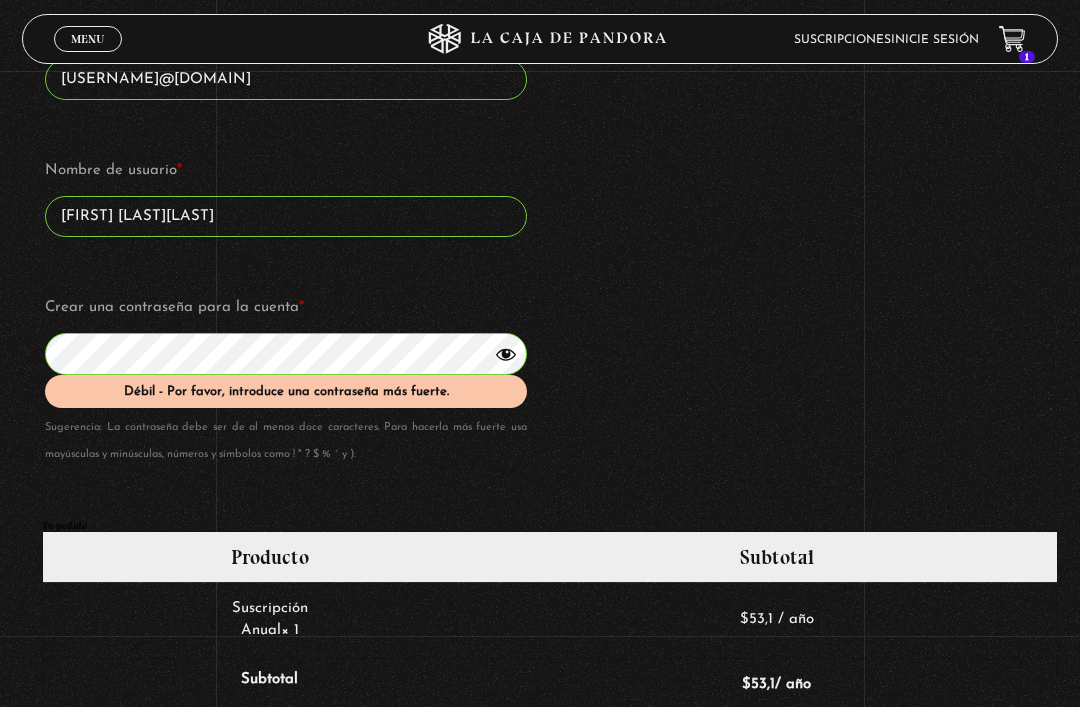 scroll, scrollTop: 1362, scrollLeft: 0, axis: vertical 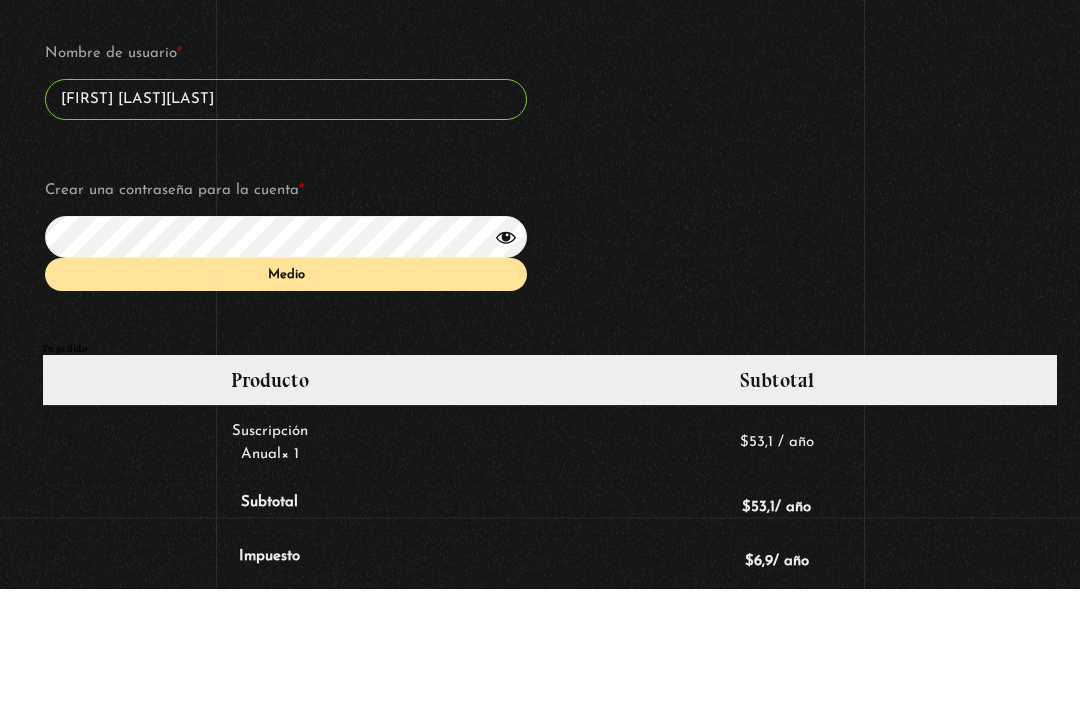 click on "Naty LedSot" at bounding box center (286, 218) 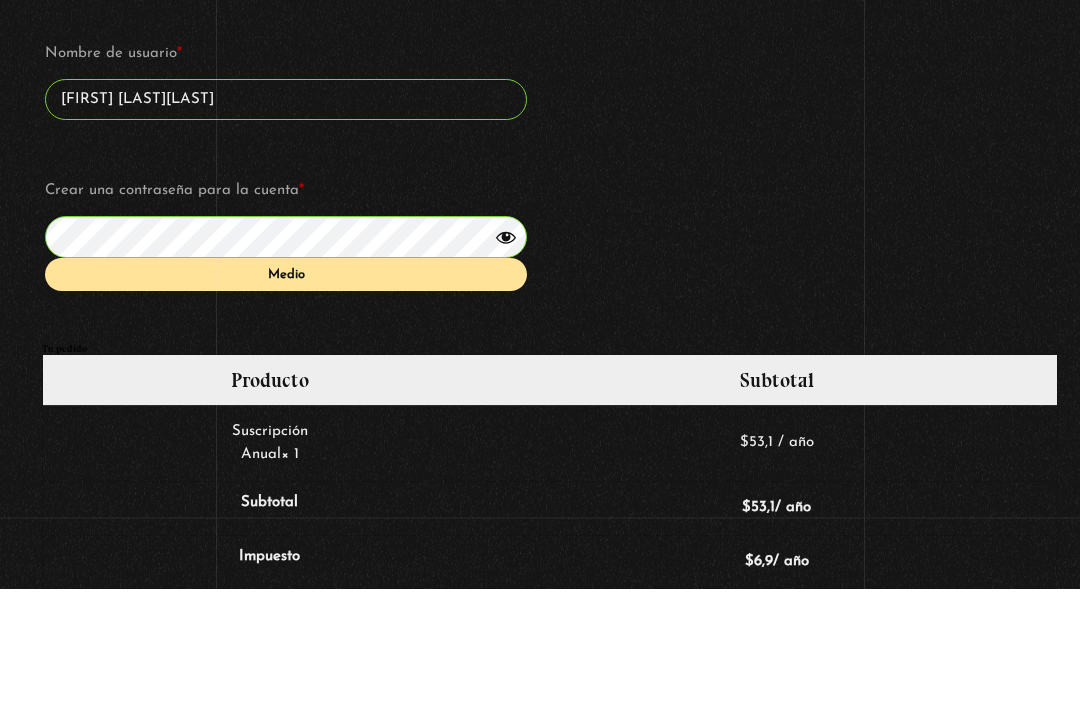 click on "Naty LedSot" at bounding box center (286, 218) 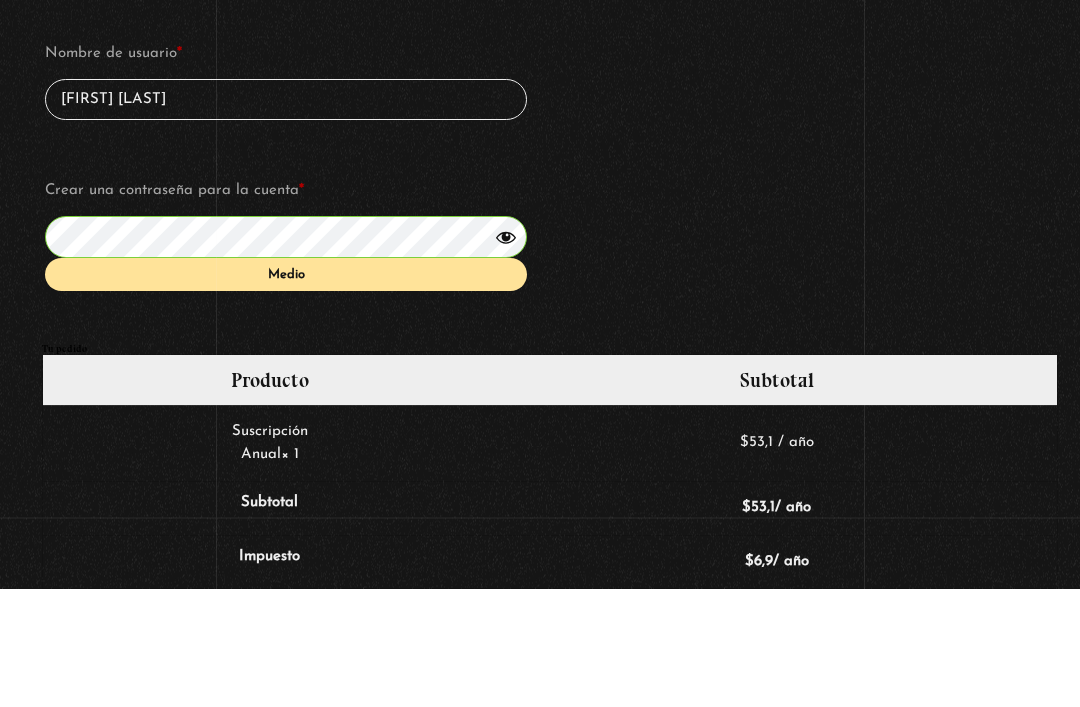 click on "Detalles de facturación  Requiere factura electrónica de Costa Rica  (opcional) Tipo de identificación (opcional) Cedula Fisica Cedula Juridica DIMEX NITE   Cedula Fisica Número de identificación (opcional) Datos para crear la cuenta Nombre  * Naty Apellidos  * Ledezma País  * Selecciona un país/región… Afganistán Albania Alemania Andorra Angola Anguila Antártida Antigua y Barbuda Arabia Saudita Argelia Argentina Armenia Aruba Australia Austria Azerbaijan Bahamas Bahrain Bangladesh Barbados Belau Bélgica Belize Benin Bermuda Bhutan Bielorrusia Birmania Bolivia Bonaire, San Eustaquio y Saba Bosnia y Herzegovina Botswana Brasil Brunéi Bulgaria Burkina Faso Burundi Cabo Verde Camboya Camerún Canadá Chad Chile China Chipre Ciudad del Vaticano Colombia Comoras Congo (Brazzaville) Congo (Kinshasa) Corea del Norte Corea del Sur Costa de Marfil Costa Rica Croacia Cuba Curaçao Dinamarca Djibouti Dominica Ecuador Egipto El Salvador Emiratos Árabes Unidos Eritrea Eslovaquia Eslovenia España Fiyi *" at bounding box center [550, -259] 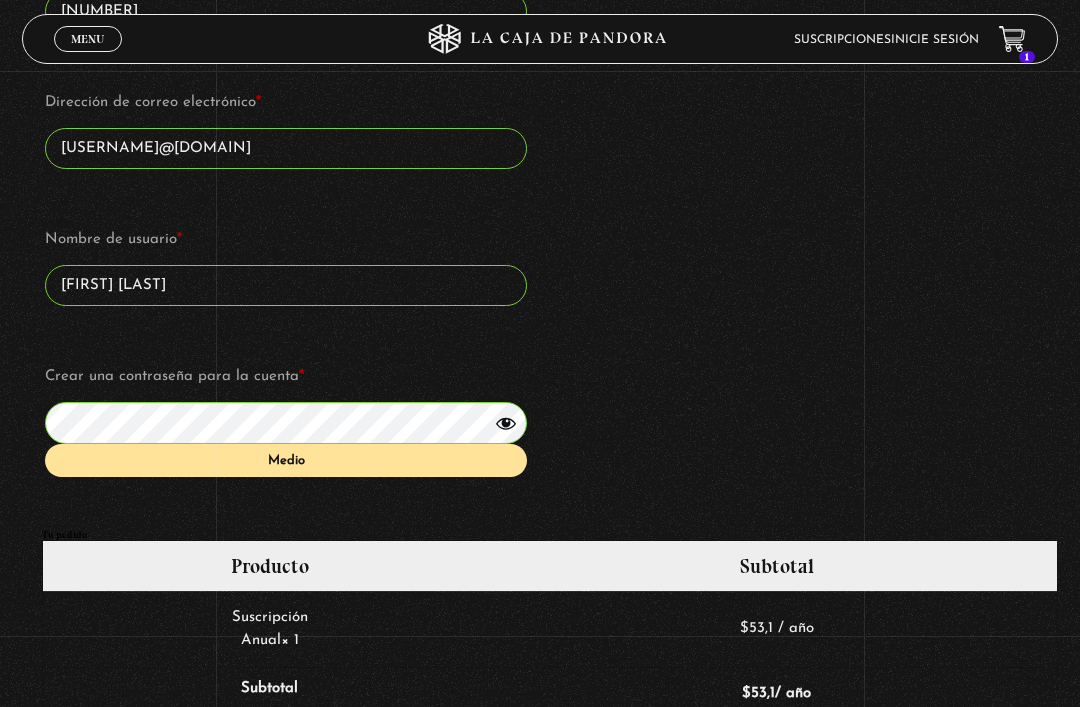 scroll, scrollTop: 1292, scrollLeft: 0, axis: vertical 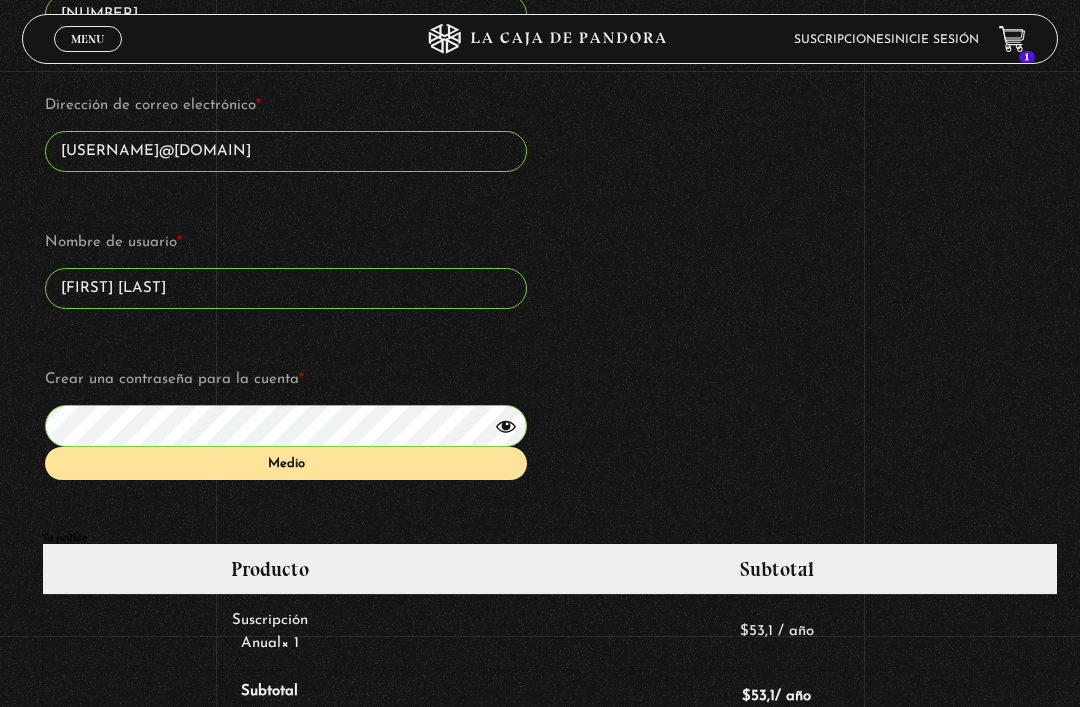 click on "Naty LS" at bounding box center (286, 288) 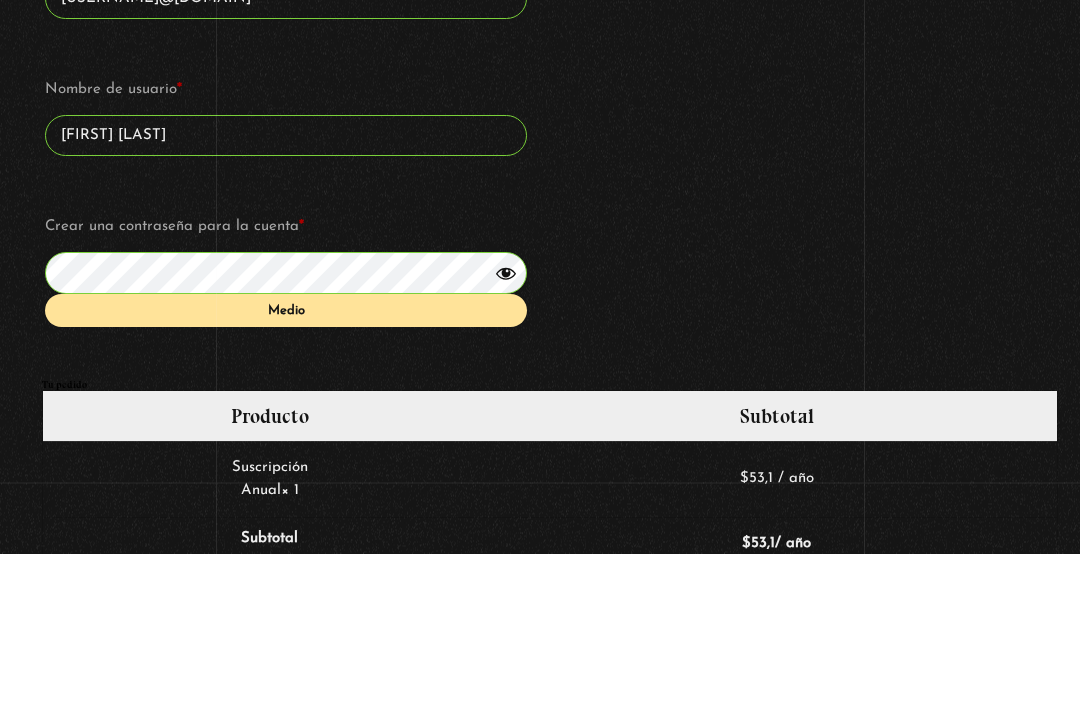 click on "Naty LS" at bounding box center [286, 289] 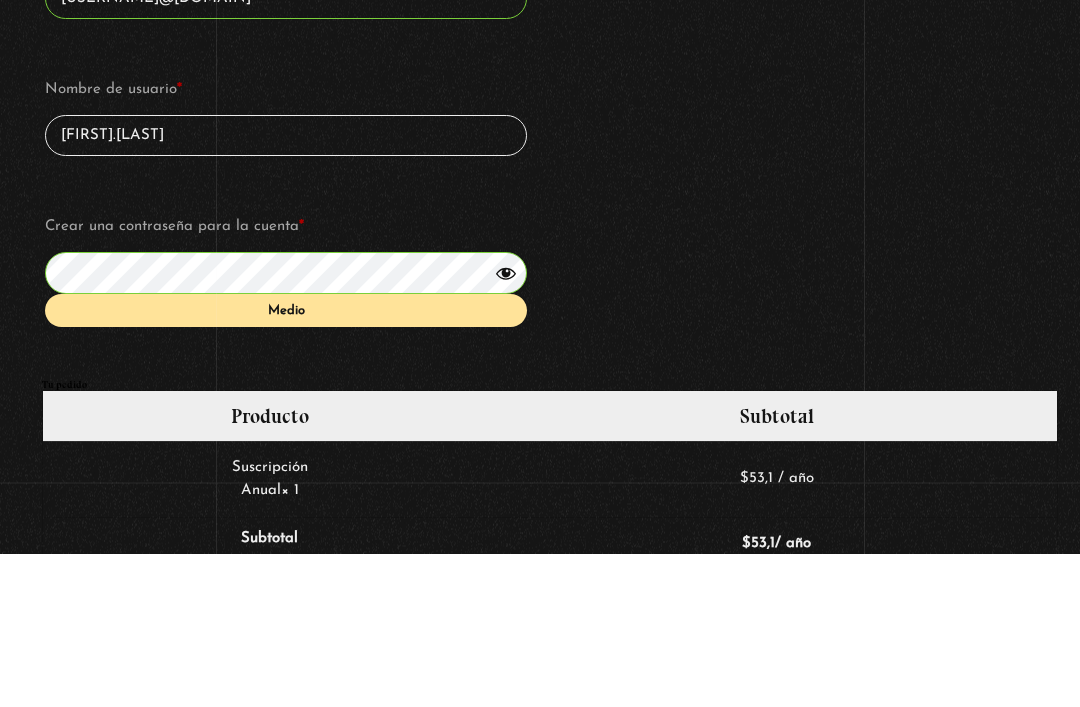 click on "Detalles de facturación  Requiere factura electrónica de Costa Rica  (opcional) Tipo de identificación (opcional) Cedula Fisica Cedula Juridica DIMEX NITE   Cedula Fisica Número de identificación (opcional) Datos para crear la cuenta Nombre  * Naty Apellidos  * Ledezma País  * Selecciona un país/región… Afganistán Albania Alemania Andorra Angola Anguila Antártida Antigua y Barbuda Arabia Saudita Argelia Argentina Armenia Aruba Australia Austria Azerbaijan Bahamas Bahrain Bangladesh Barbados Belau Bélgica Belize Benin Bermuda Bhutan Bielorrusia Birmania Bolivia Bonaire, San Eustaquio y Saba Bosnia y Herzegovina Botswana Brasil Brunéi Bulgaria Burkina Faso Burundi Cabo Verde Camboya Camerún Canadá Chad Chile China Chipre Ciudad del Vaticano Colombia Comoras Congo (Brazzaville) Congo (Kinshasa) Corea del Norte Corea del Sur Costa de Marfil Costa Rica Croacia Cuba Curaçao Dinamarca Djibouti Dominica Ecuador Egipto El Salvador Emiratos Árabes Unidos Eritrea Eslovaquia Eslovenia España Fiyi *" at bounding box center [550, -188] 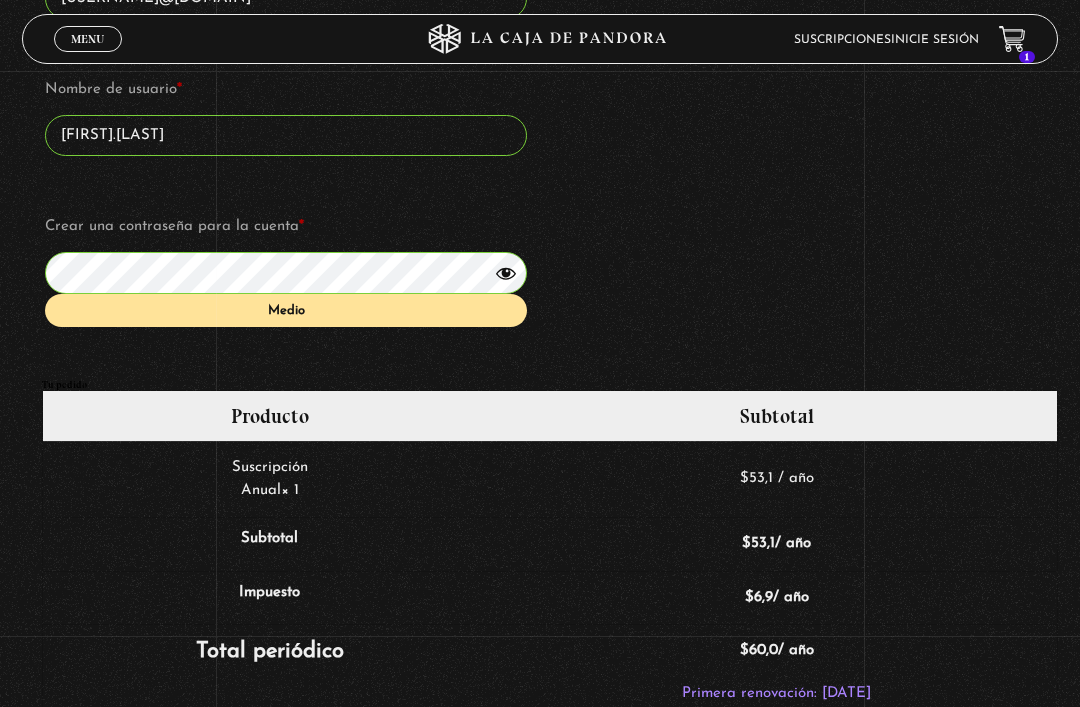 click on "Naty.LS" at bounding box center [286, 135] 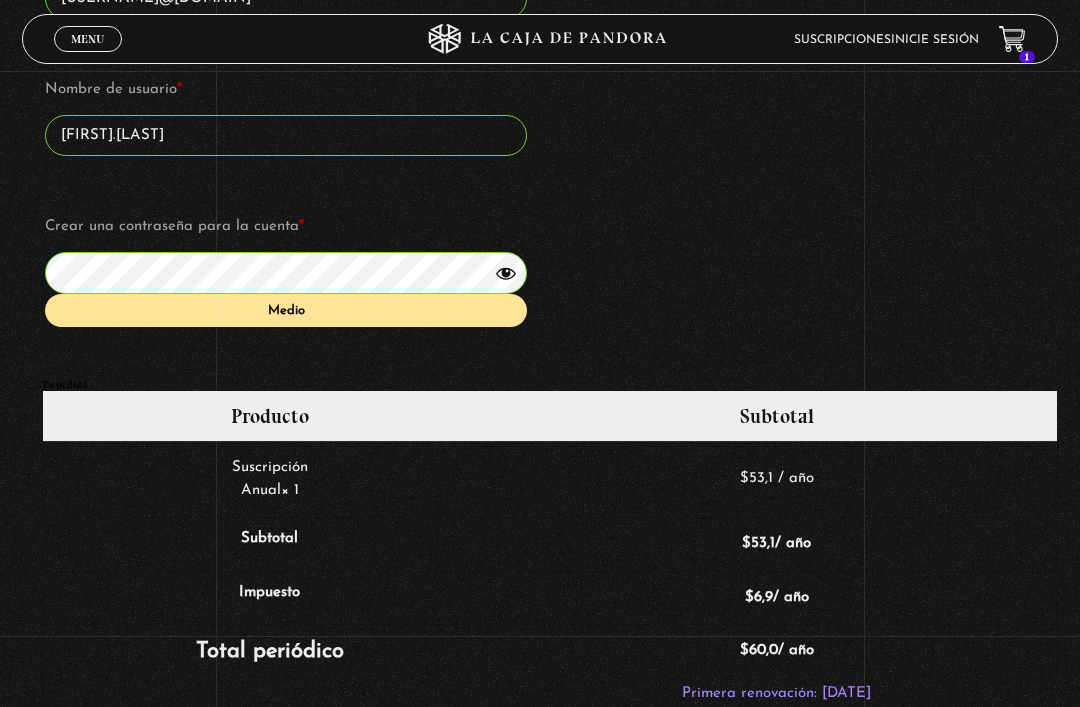 click on "Naty.LS" at bounding box center [286, 135] 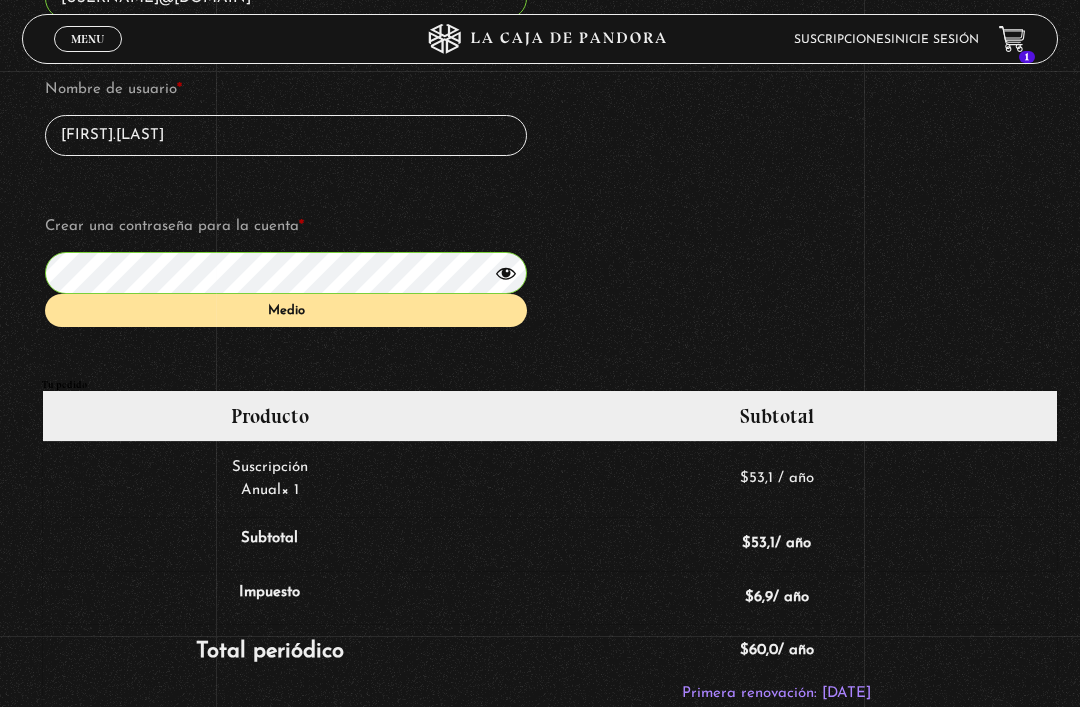 type on "NATY.LS" 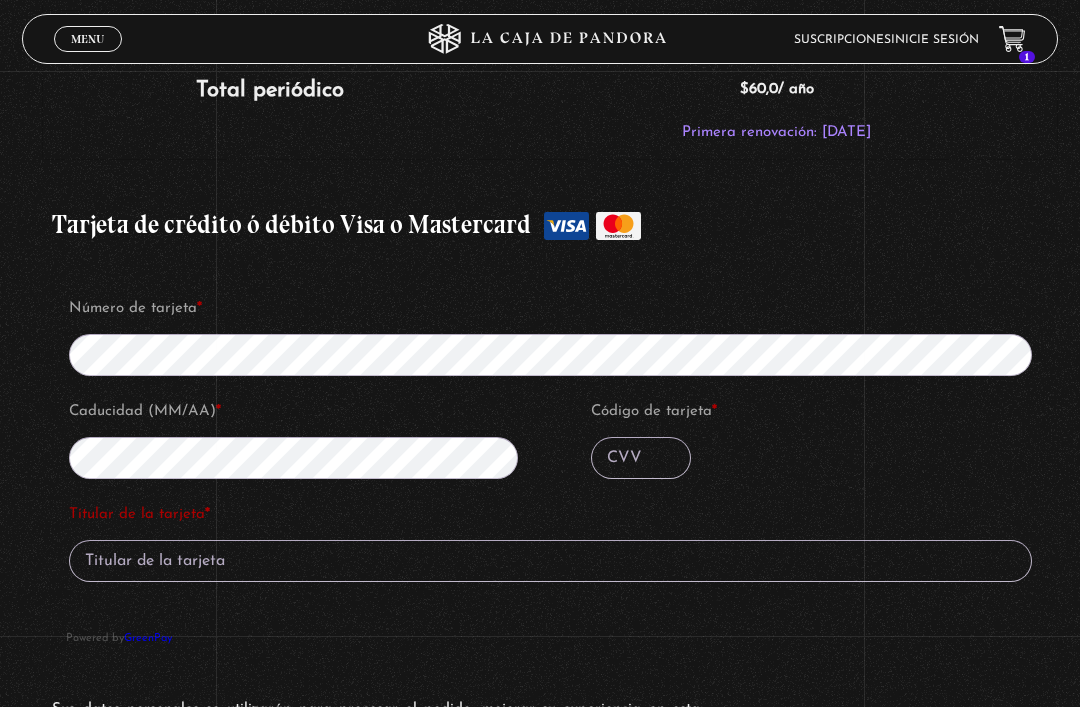 scroll, scrollTop: 2030, scrollLeft: 0, axis: vertical 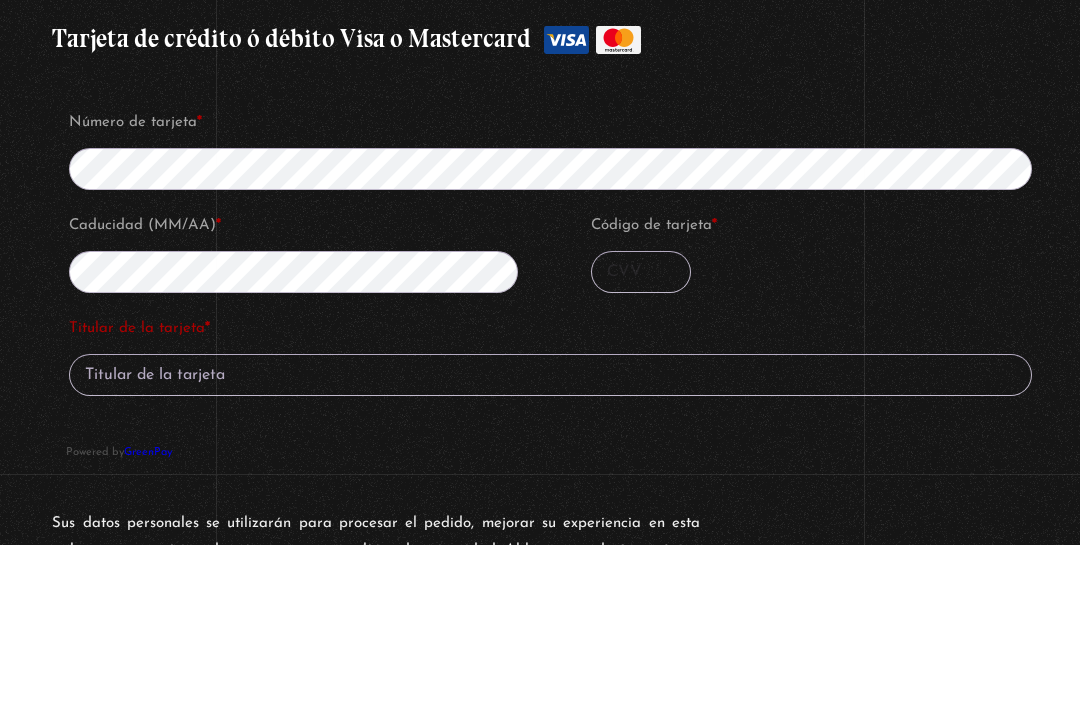 click on "Código de tarjeta  *" at bounding box center (641, 434) 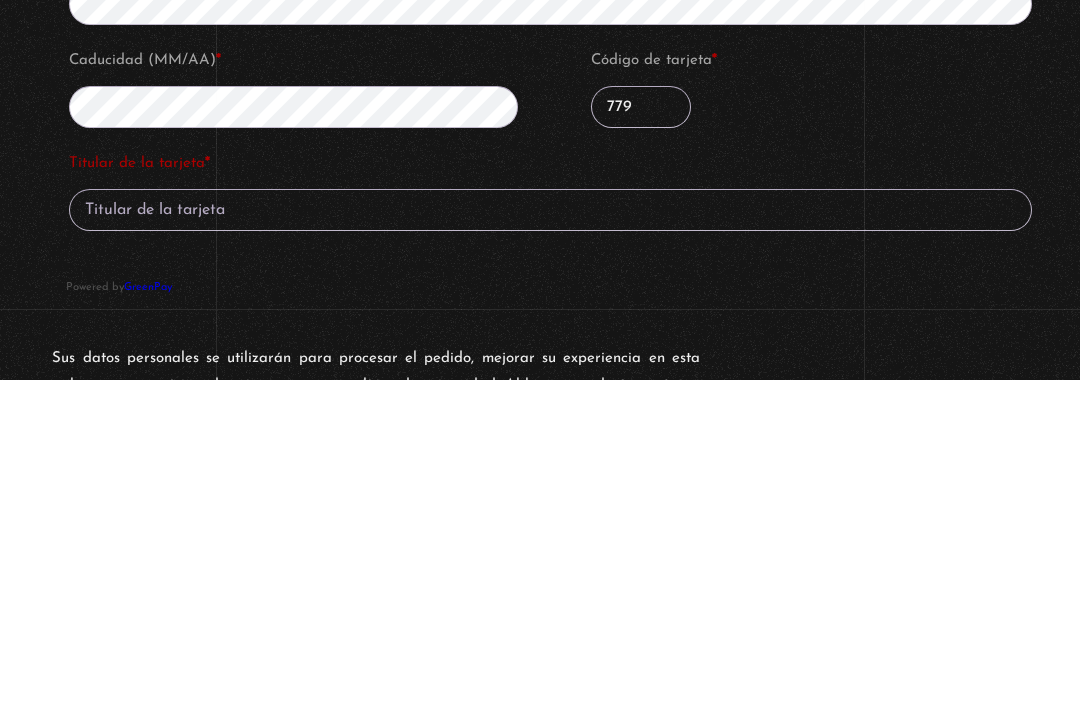 type on "779" 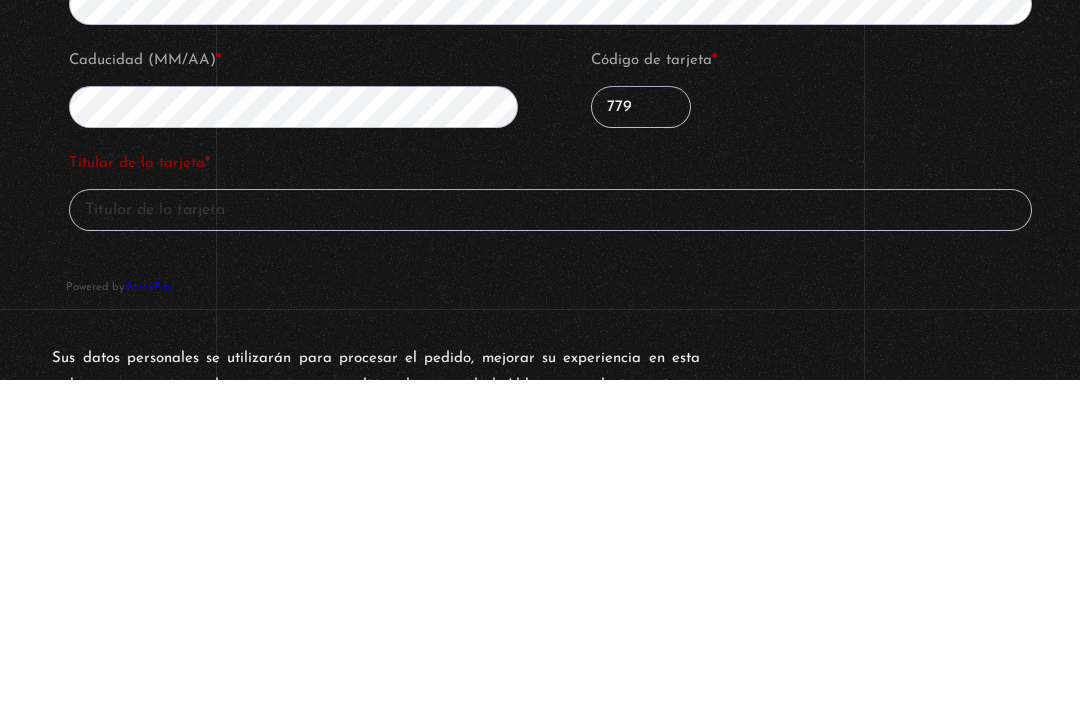 click on "Titular de la tarjeta  *" at bounding box center [550, 537] 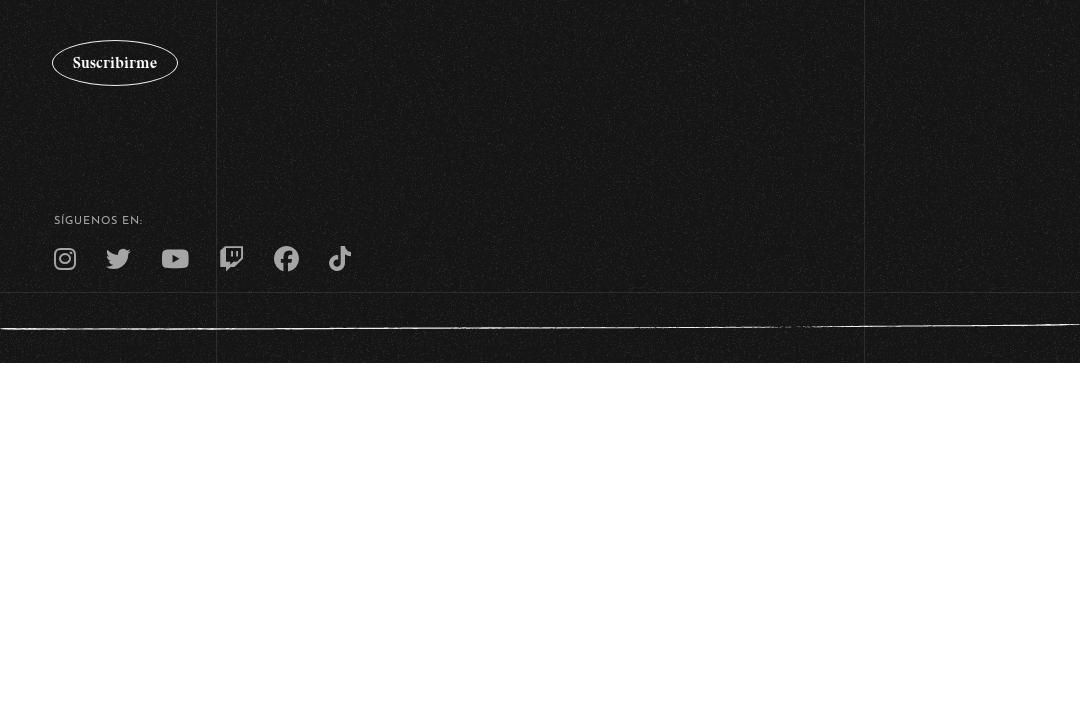 scroll, scrollTop: 2440, scrollLeft: 0, axis: vertical 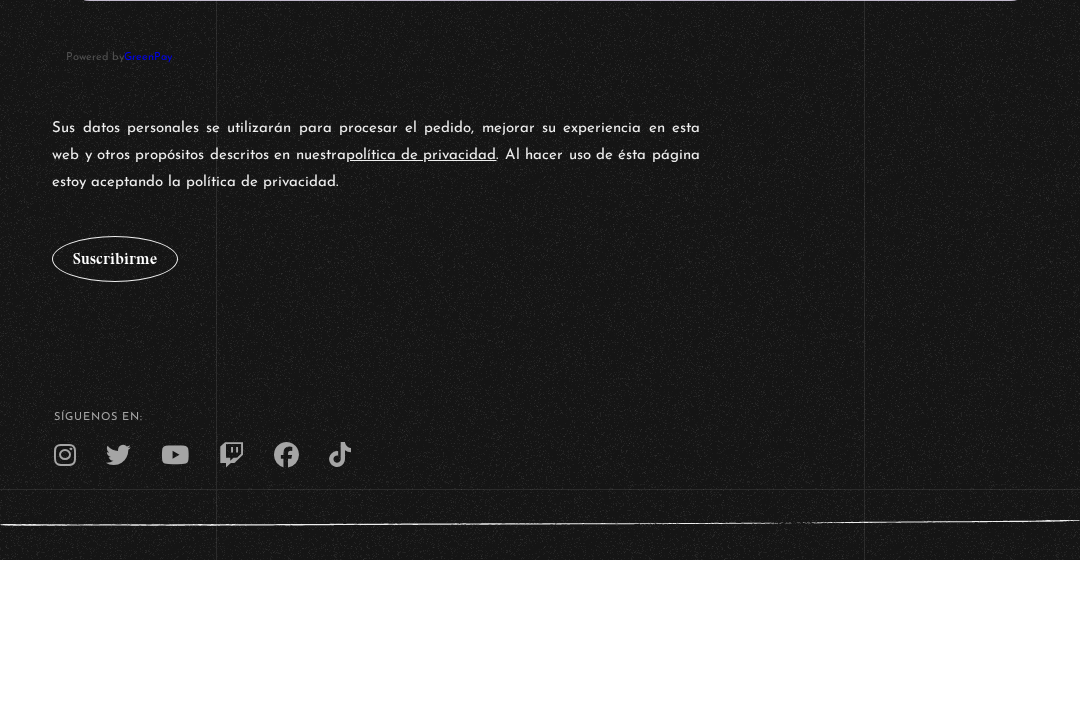type on "Natalia Ledezma" 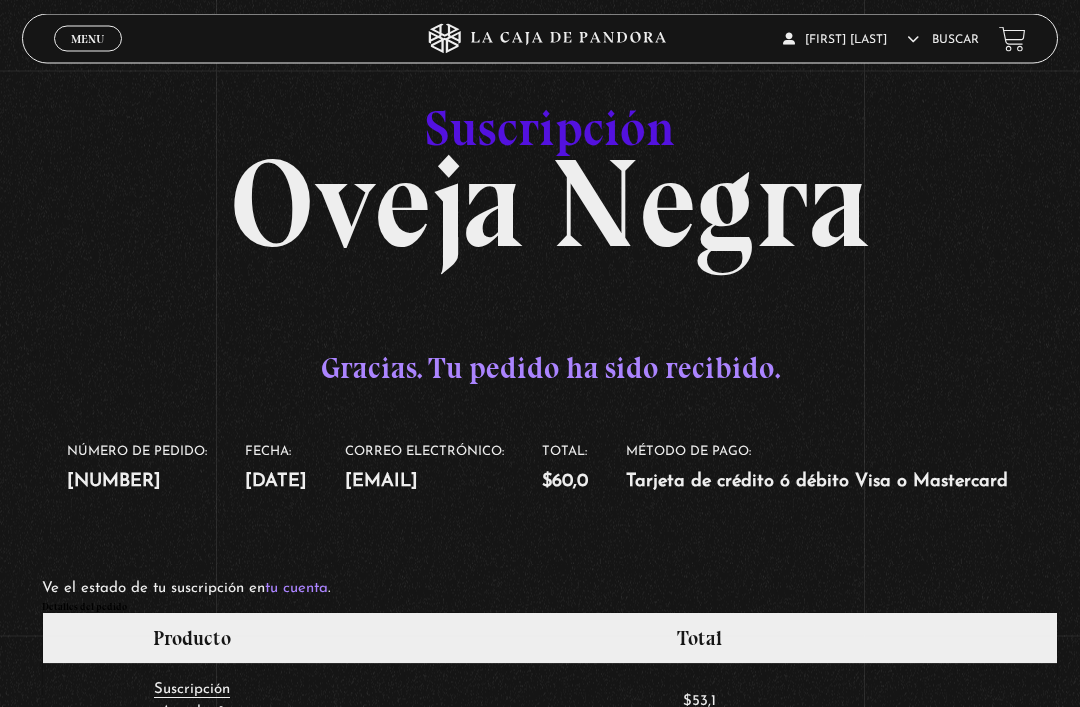 scroll, scrollTop: 0, scrollLeft: 0, axis: both 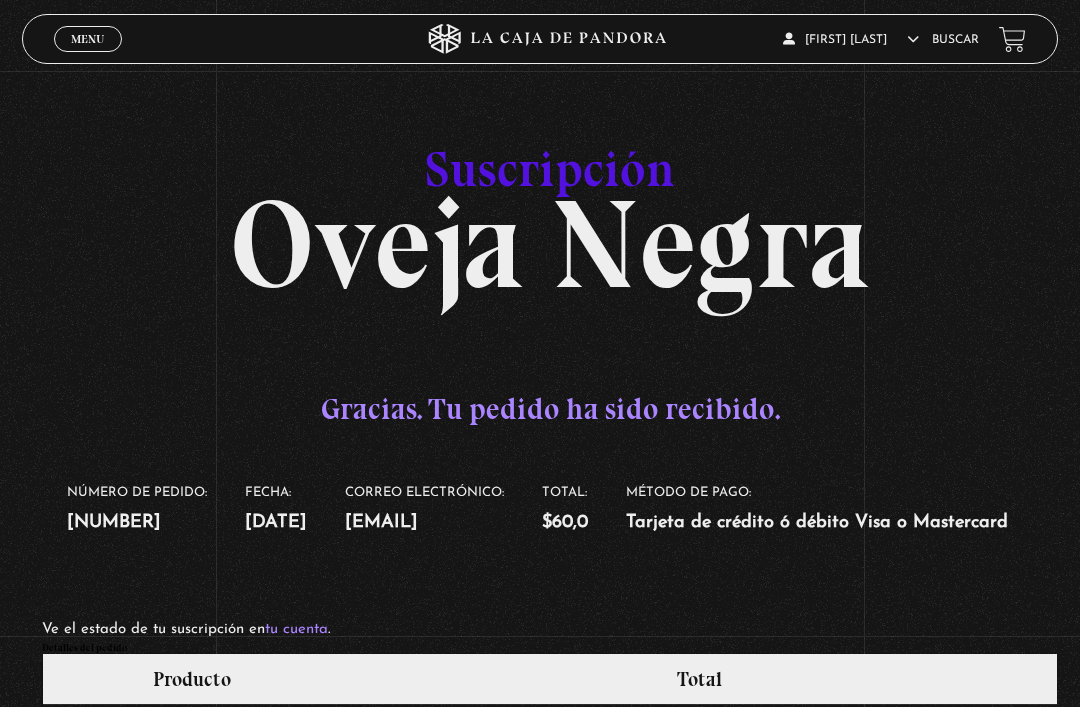 click on "Menu Cerrar" at bounding box center (88, 39) 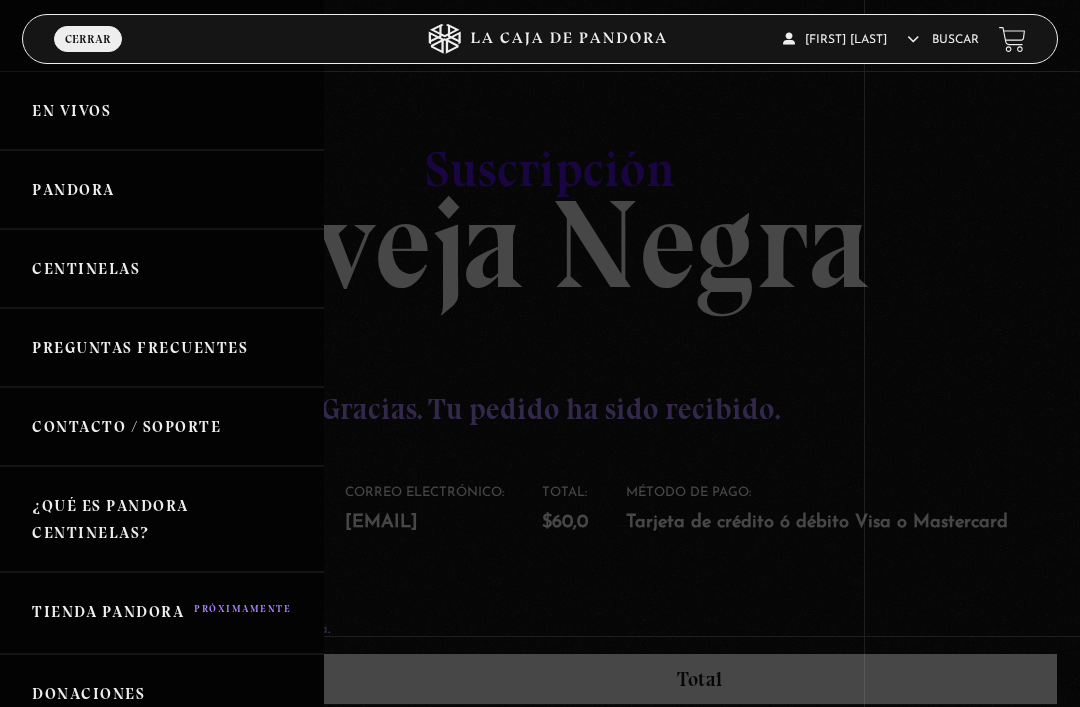 click on "En vivos" at bounding box center (162, 110) 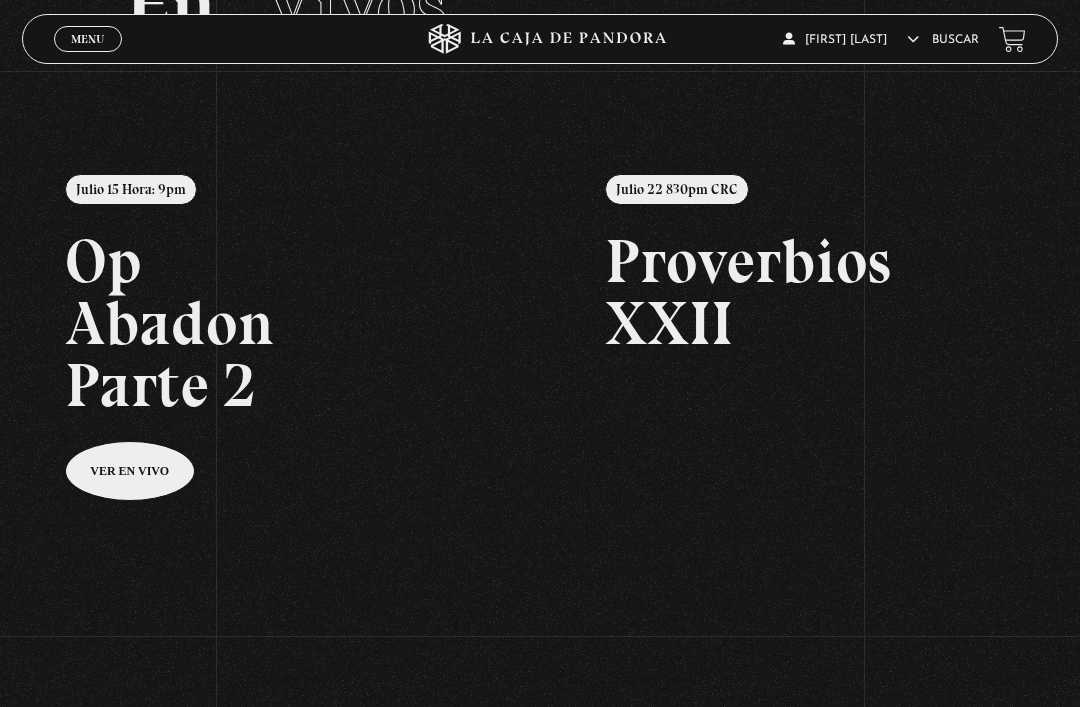 scroll, scrollTop: 0, scrollLeft: 0, axis: both 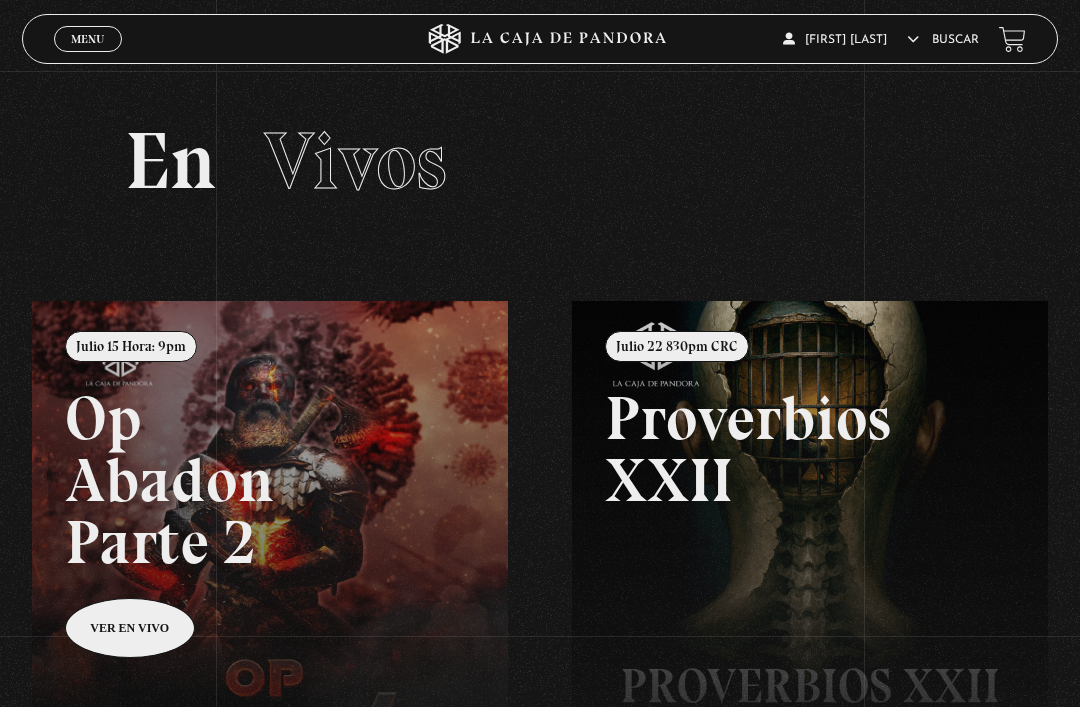 click 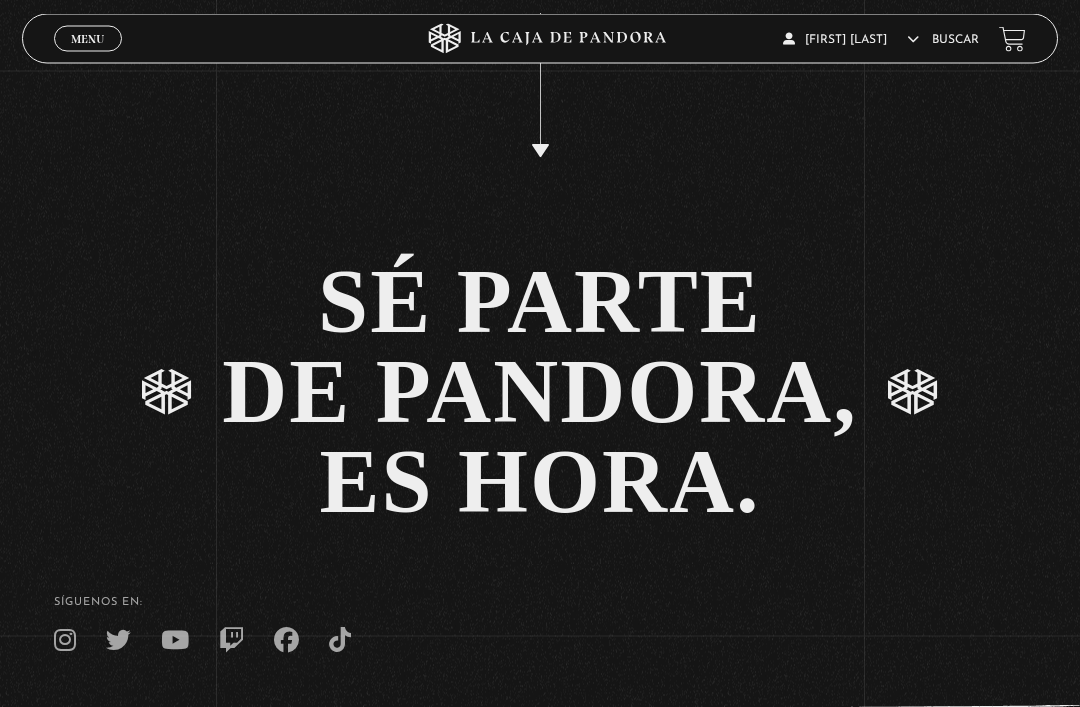 scroll, scrollTop: 3845, scrollLeft: 0, axis: vertical 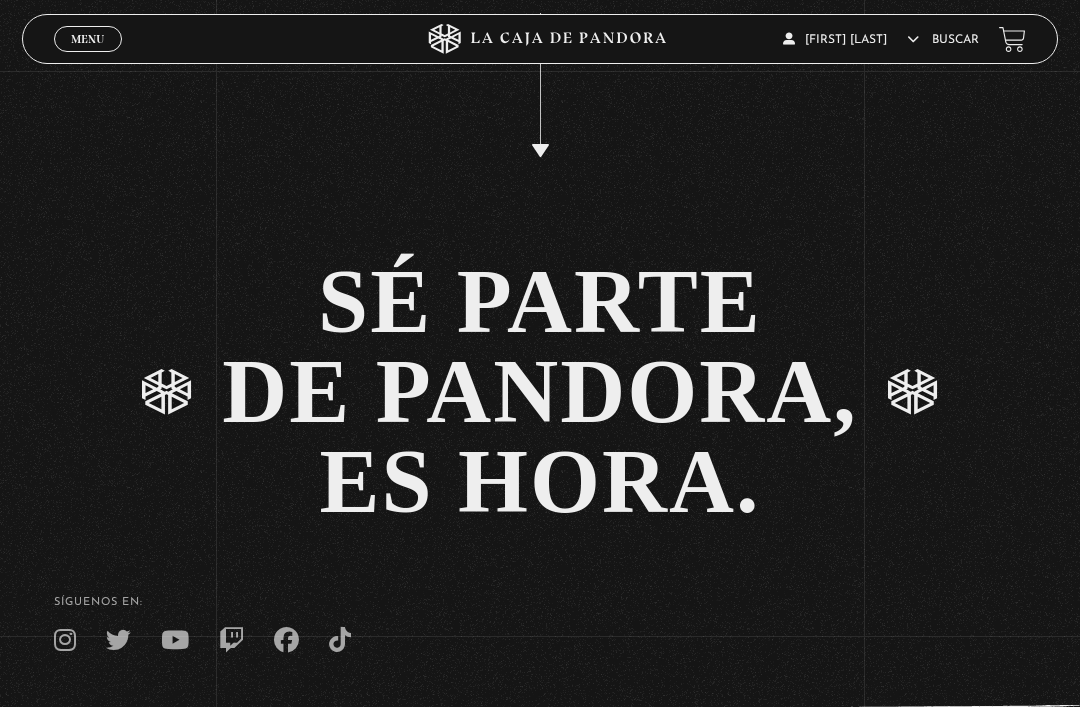 click on "Menu" at bounding box center [87, 39] 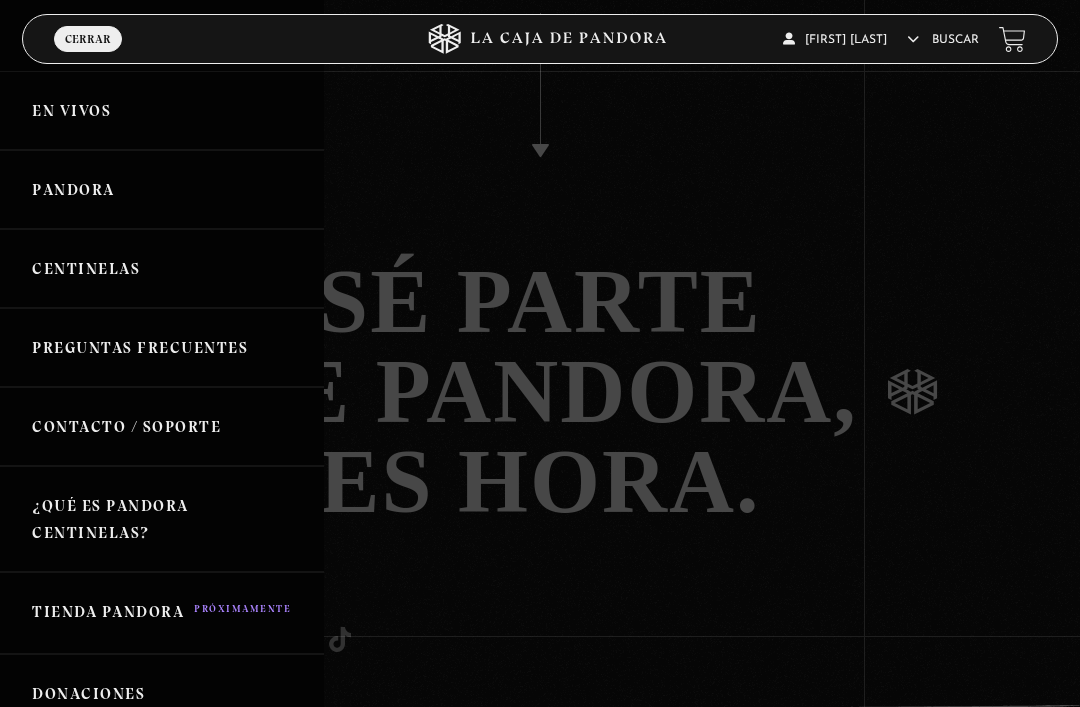 scroll, scrollTop: 0, scrollLeft: 0, axis: both 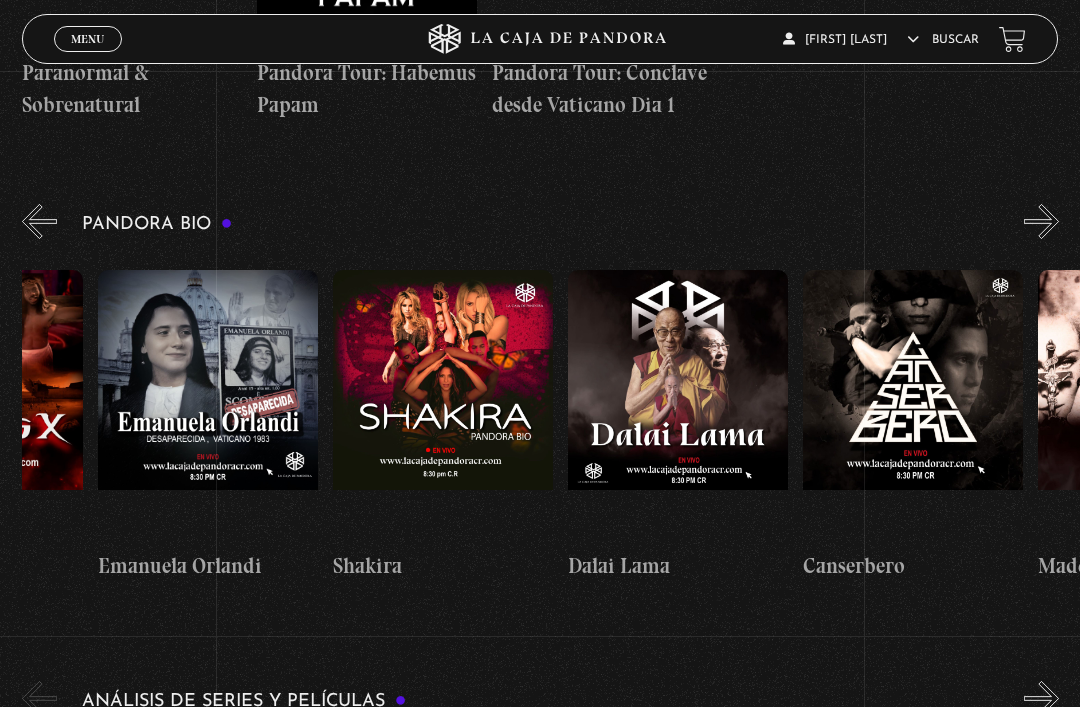 click at bounding box center (443, 405) 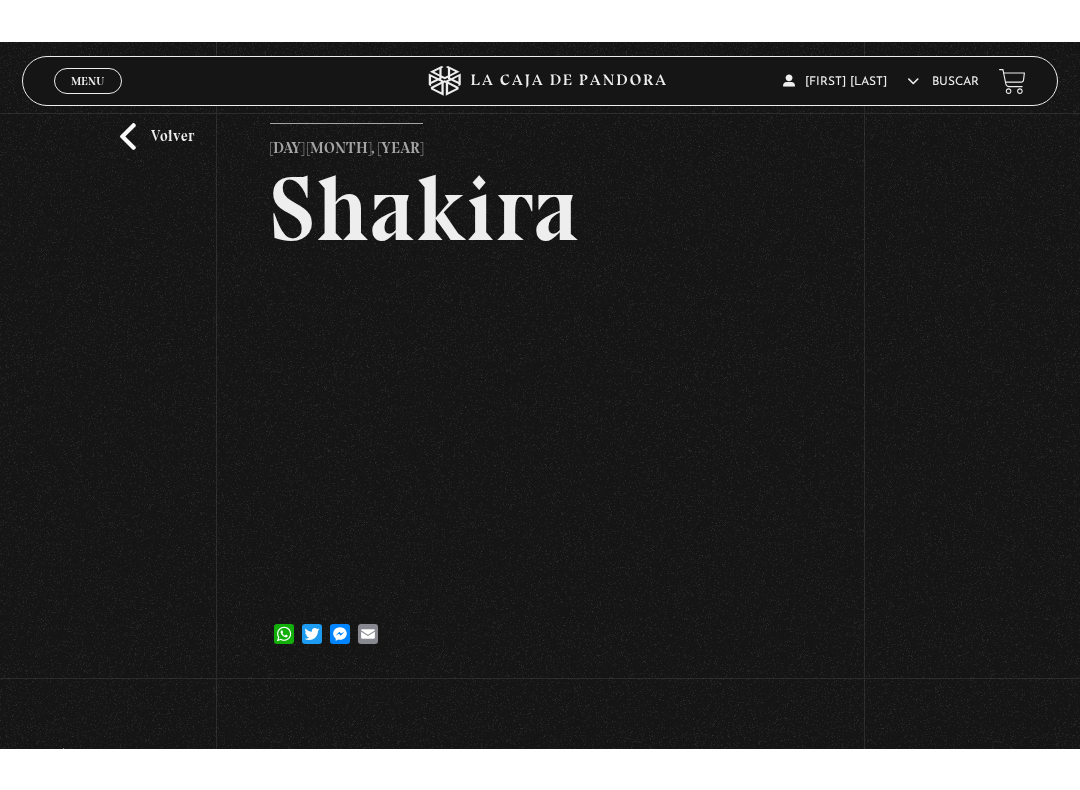 scroll, scrollTop: 20, scrollLeft: 0, axis: vertical 